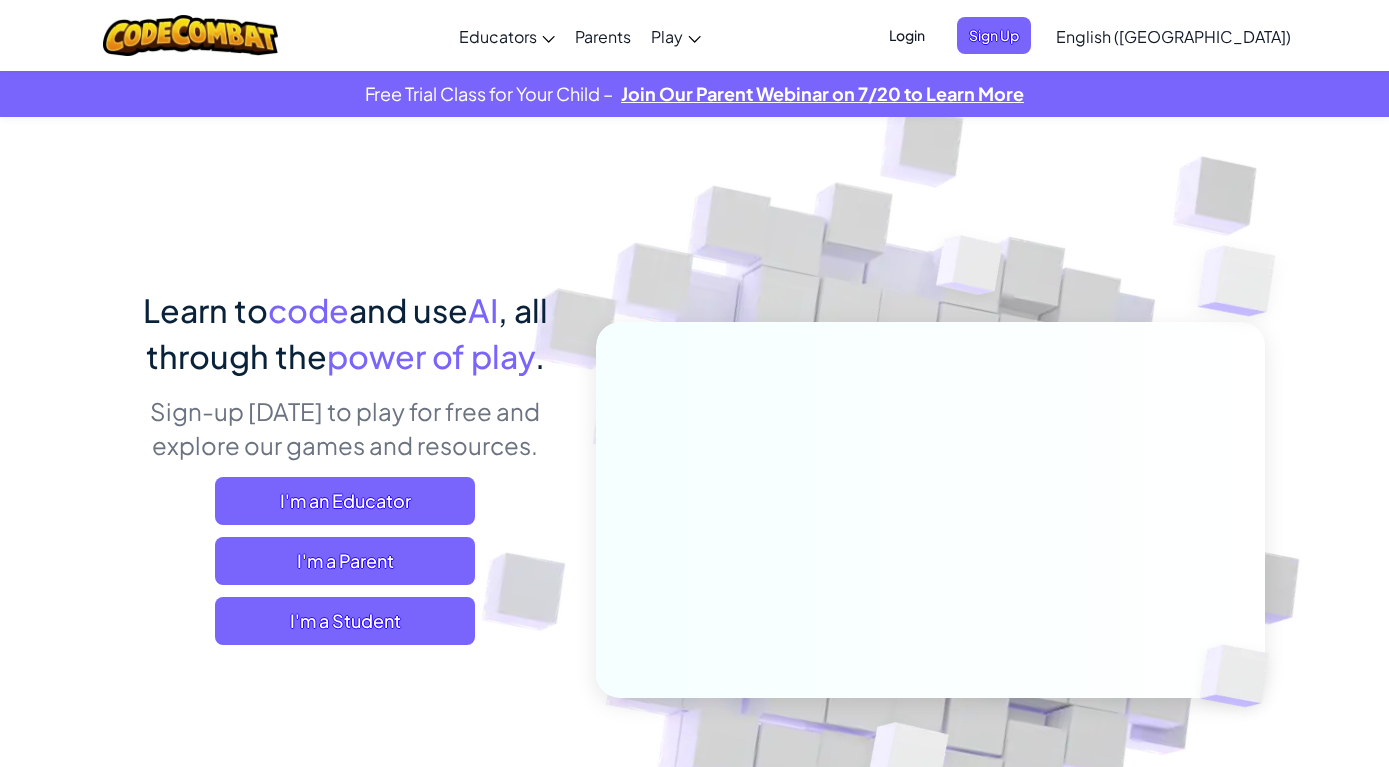 scroll, scrollTop: 0, scrollLeft: 0, axis: both 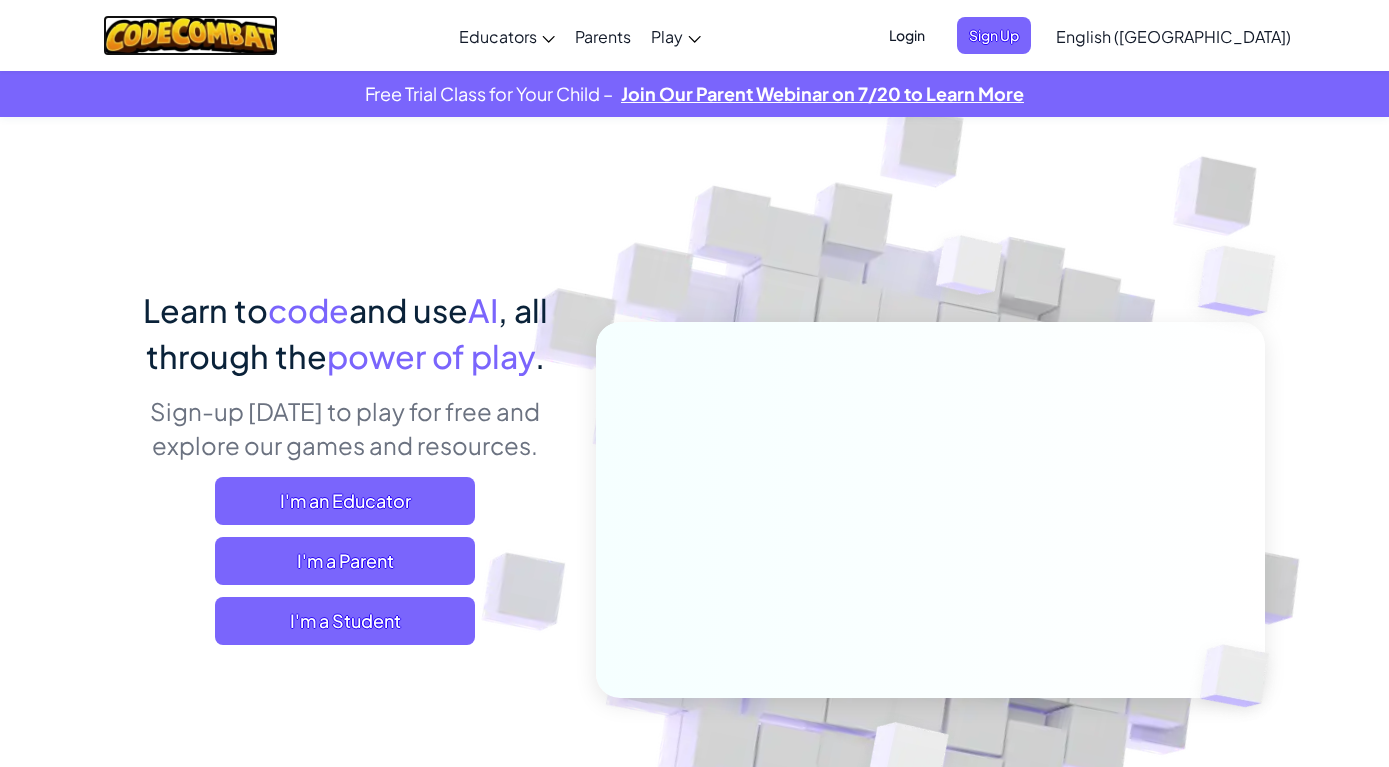 click at bounding box center (190, 35) 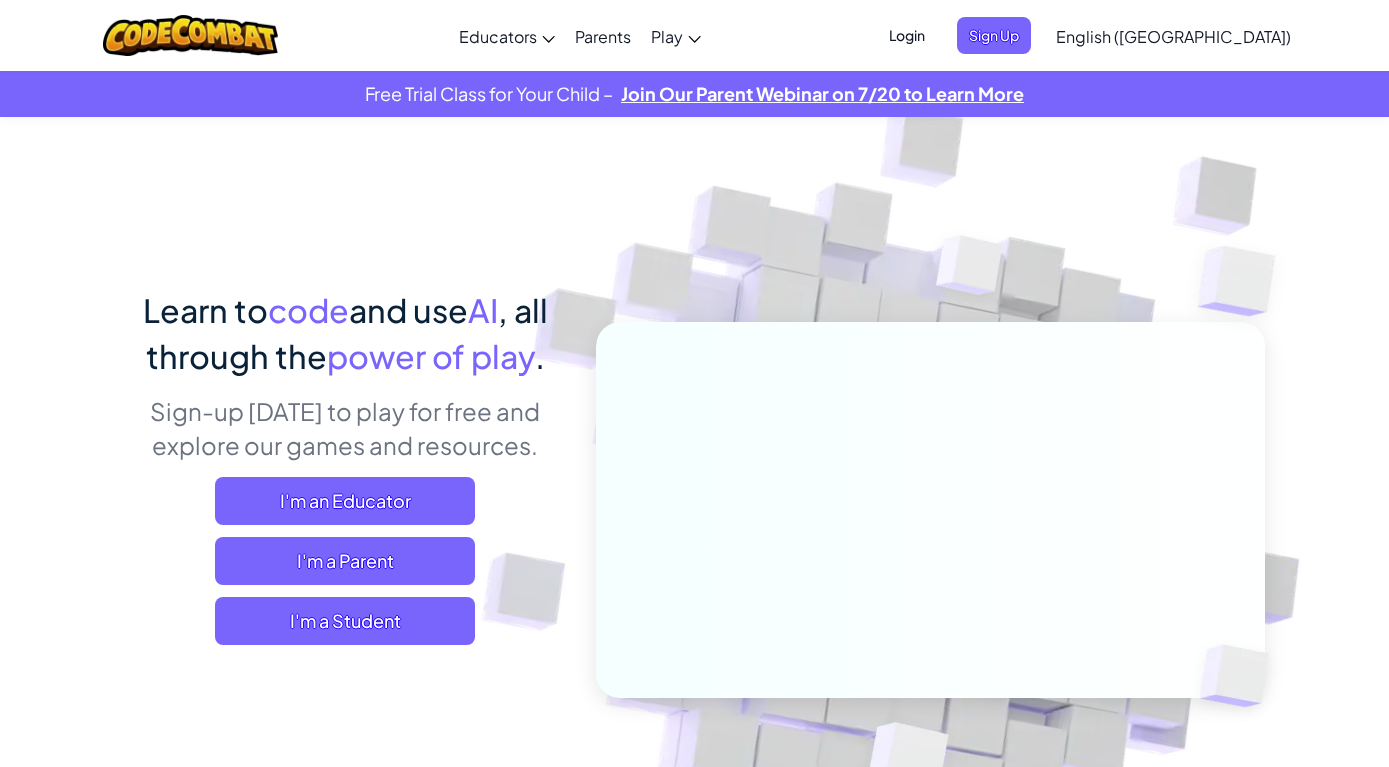 click on "Login" at bounding box center (907, 35) 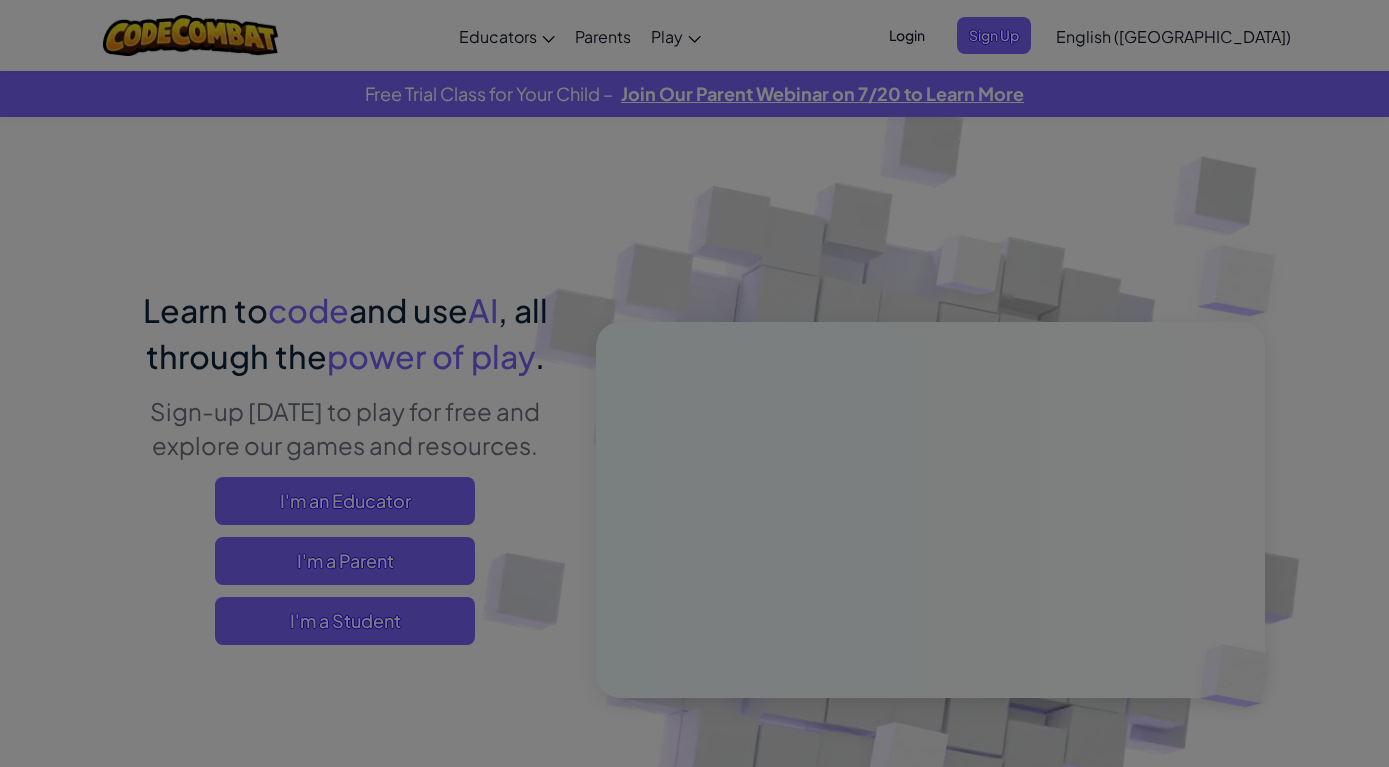 type on "[EMAIL_ADDRESS][DOMAIN_NAME]" 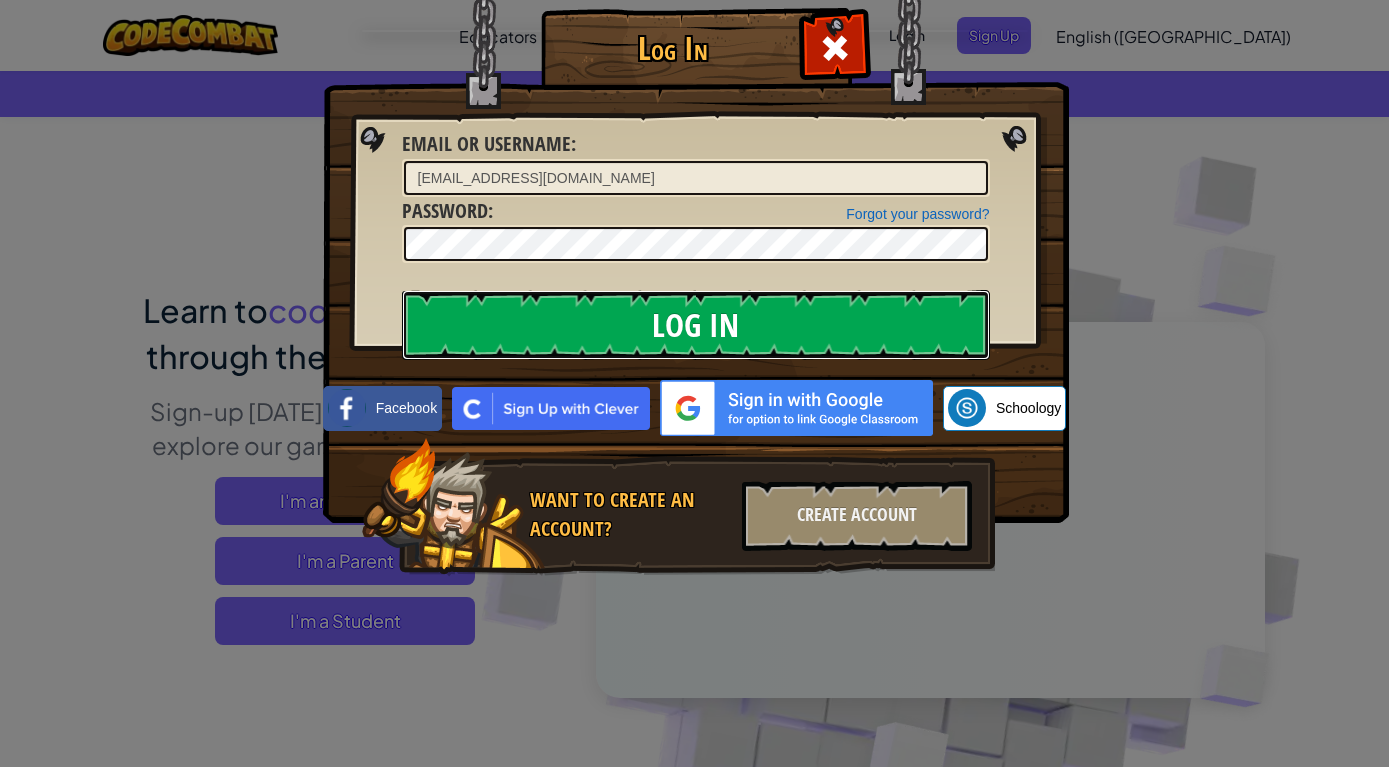 click on "Log In" at bounding box center [696, 325] 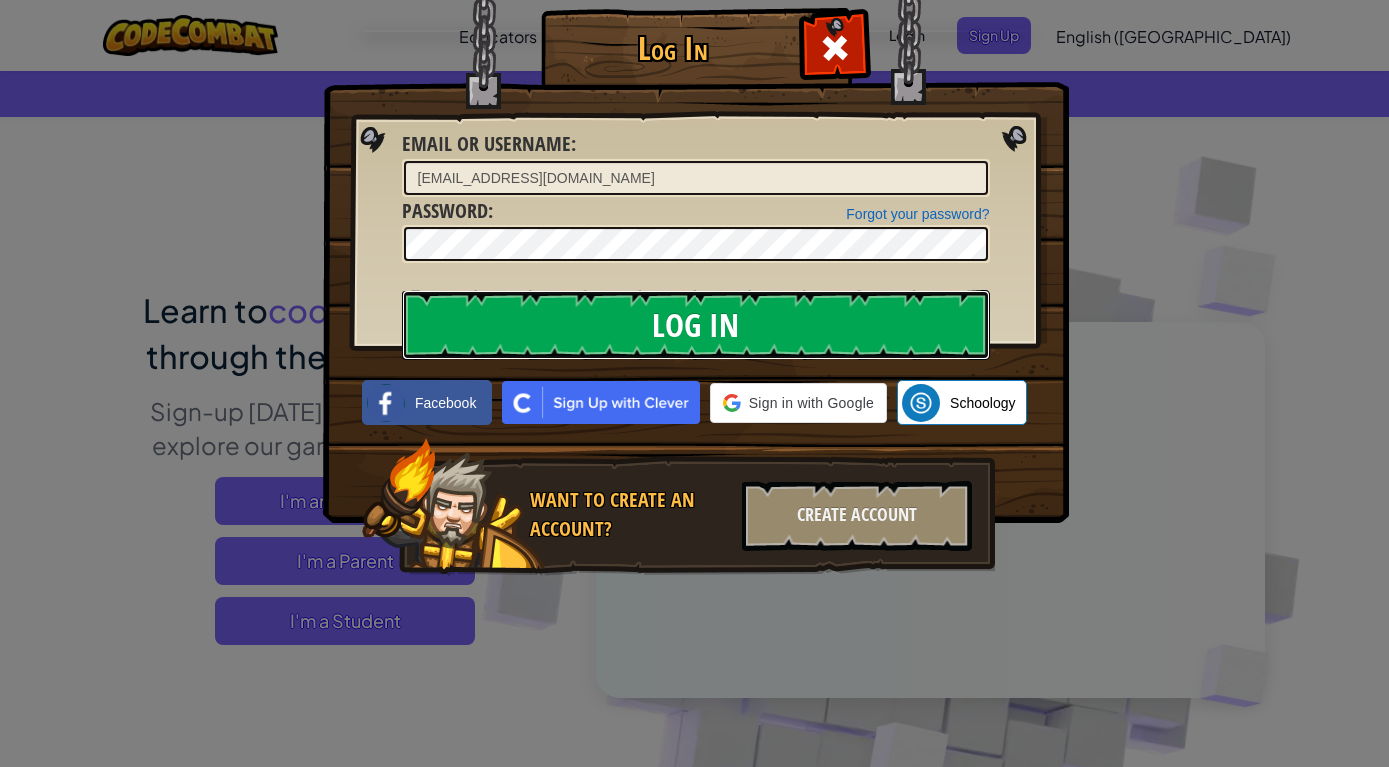 click on "Log In" at bounding box center [696, 325] 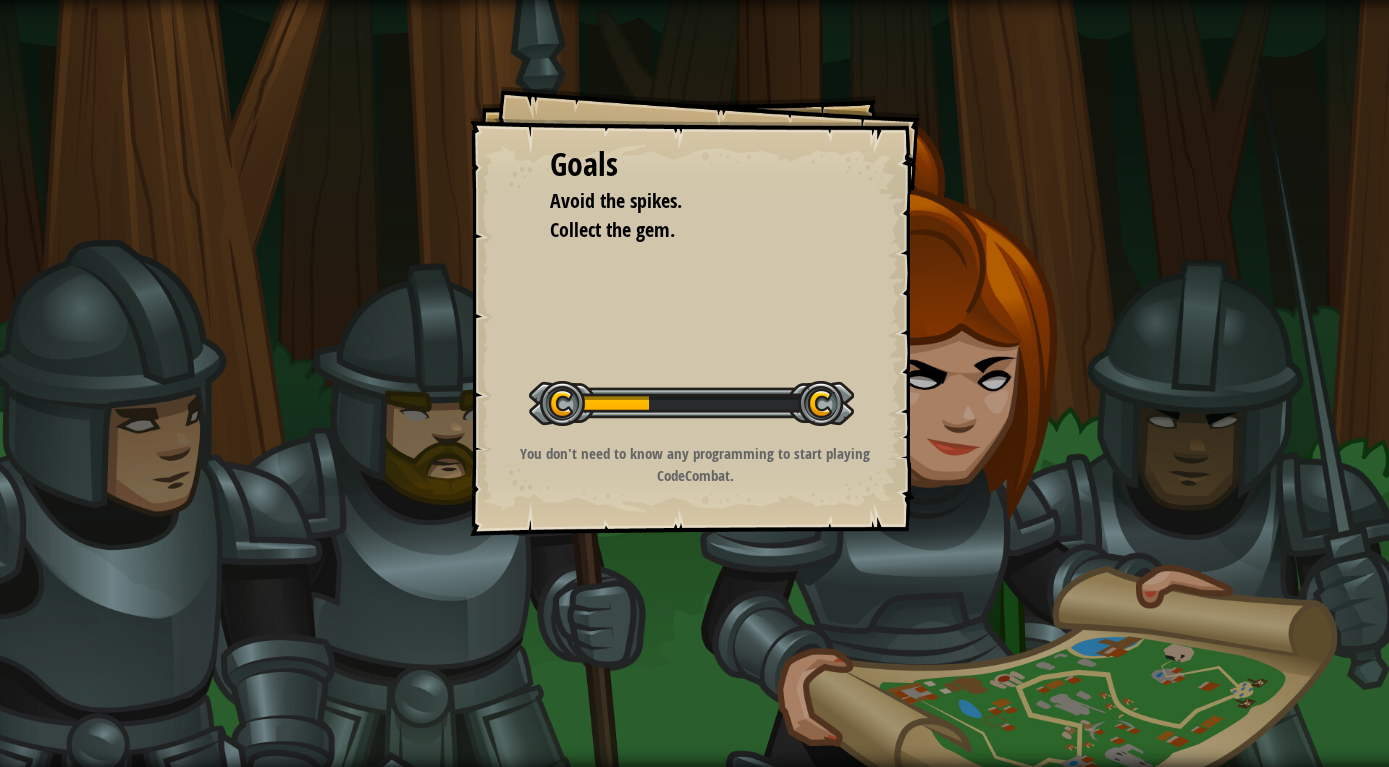 scroll, scrollTop: 0, scrollLeft: 0, axis: both 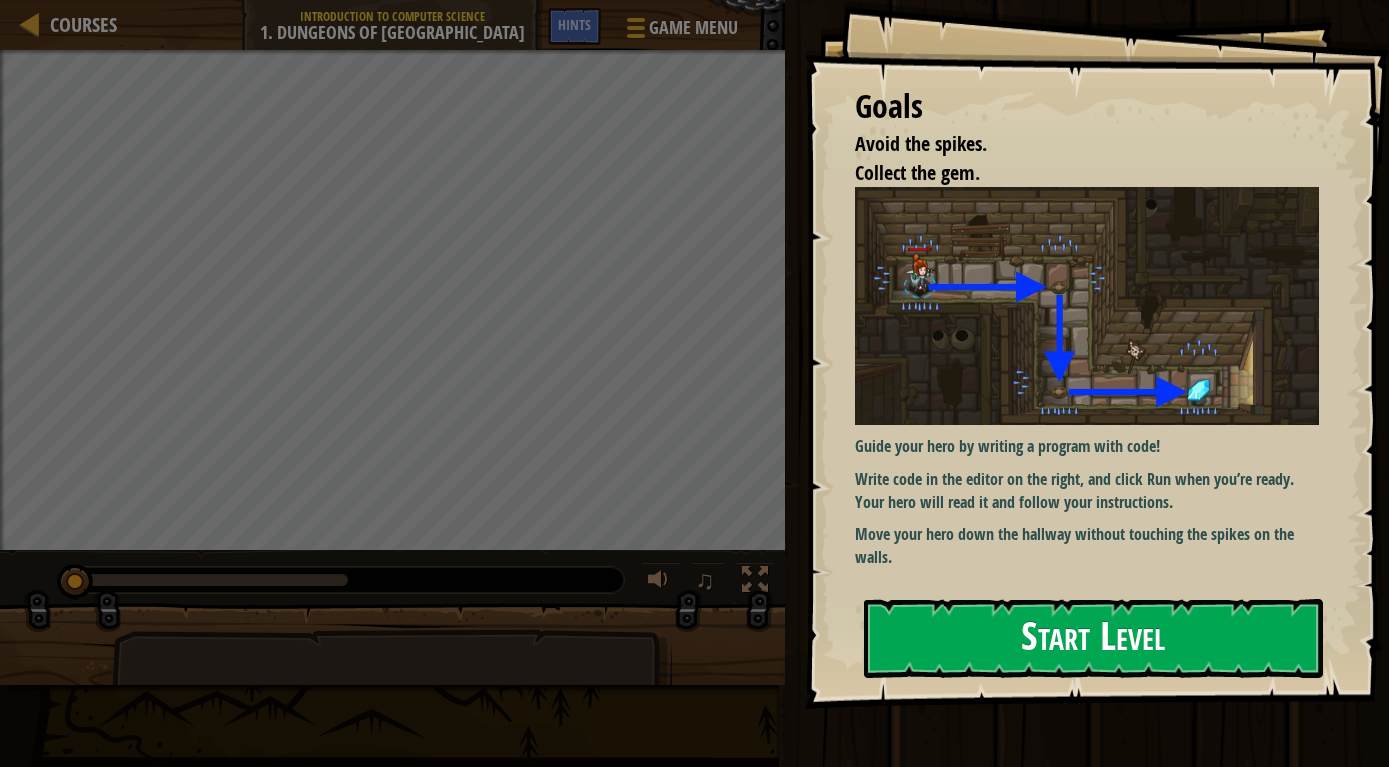 click on "Start Level" at bounding box center [1093, 638] 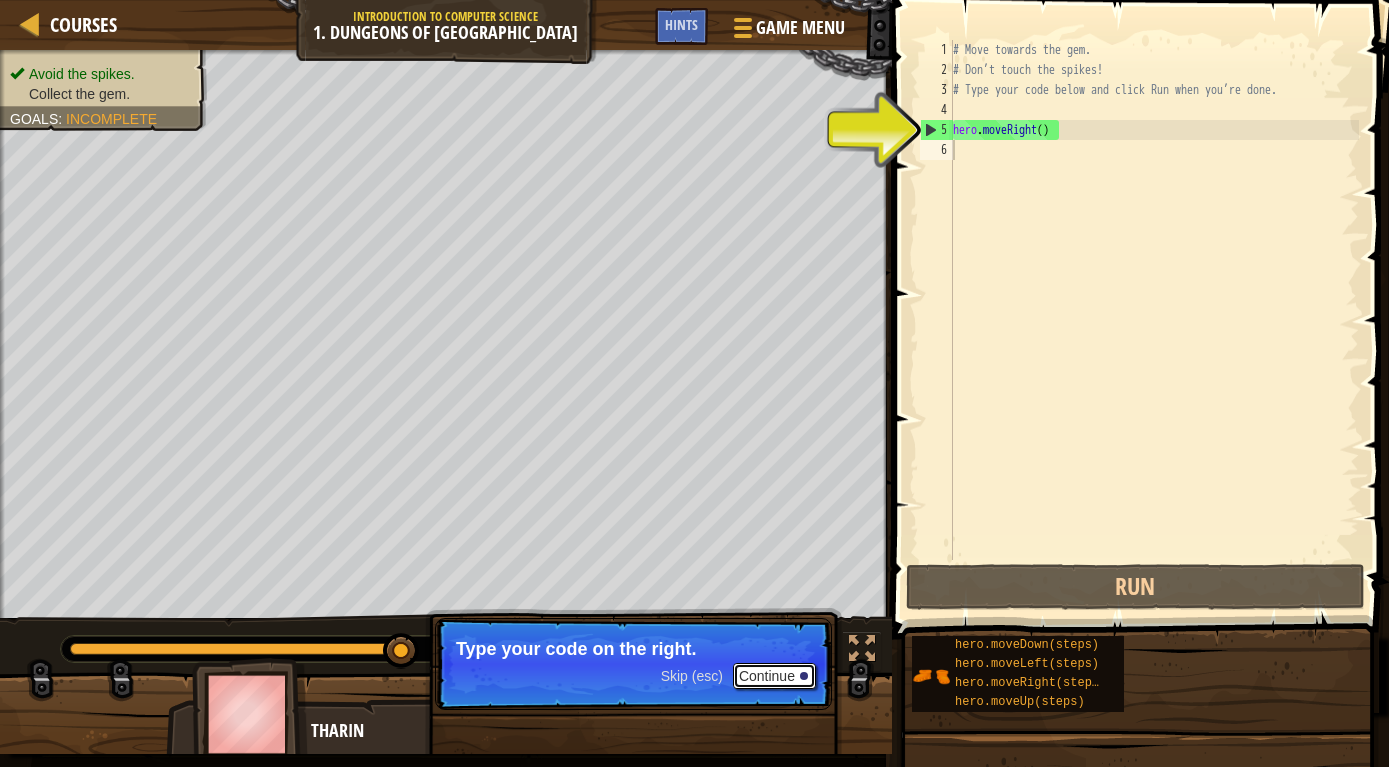 click on "Continue" at bounding box center [774, 676] 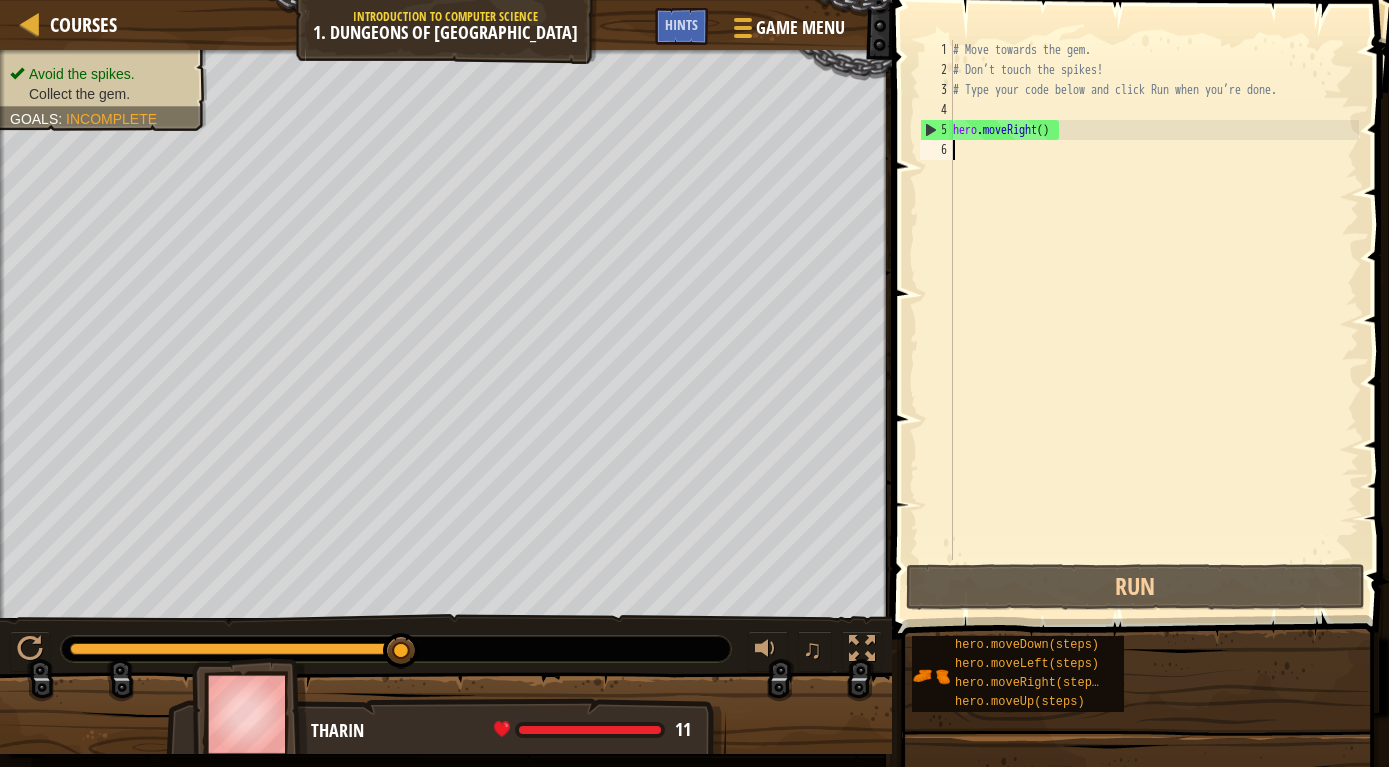 type on "h" 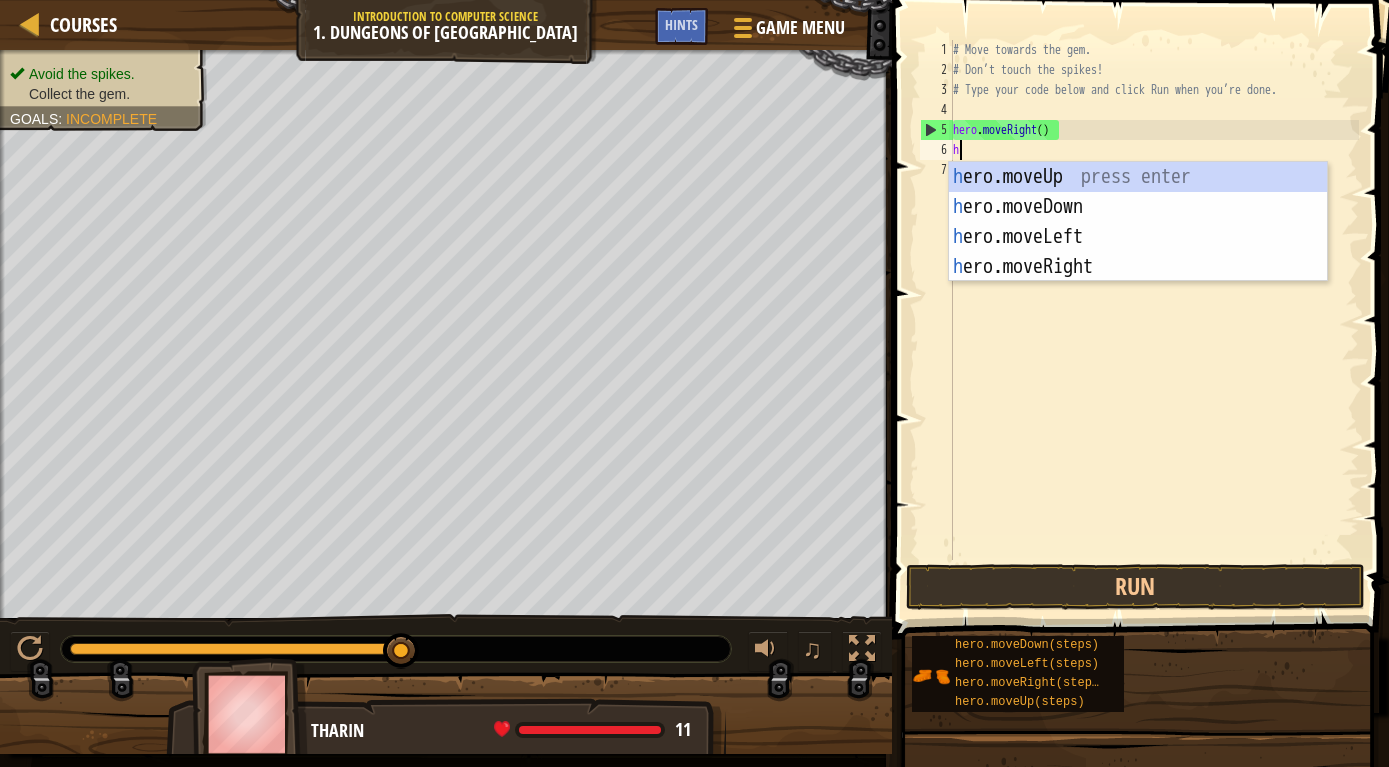 scroll, scrollTop: 10, scrollLeft: 0, axis: vertical 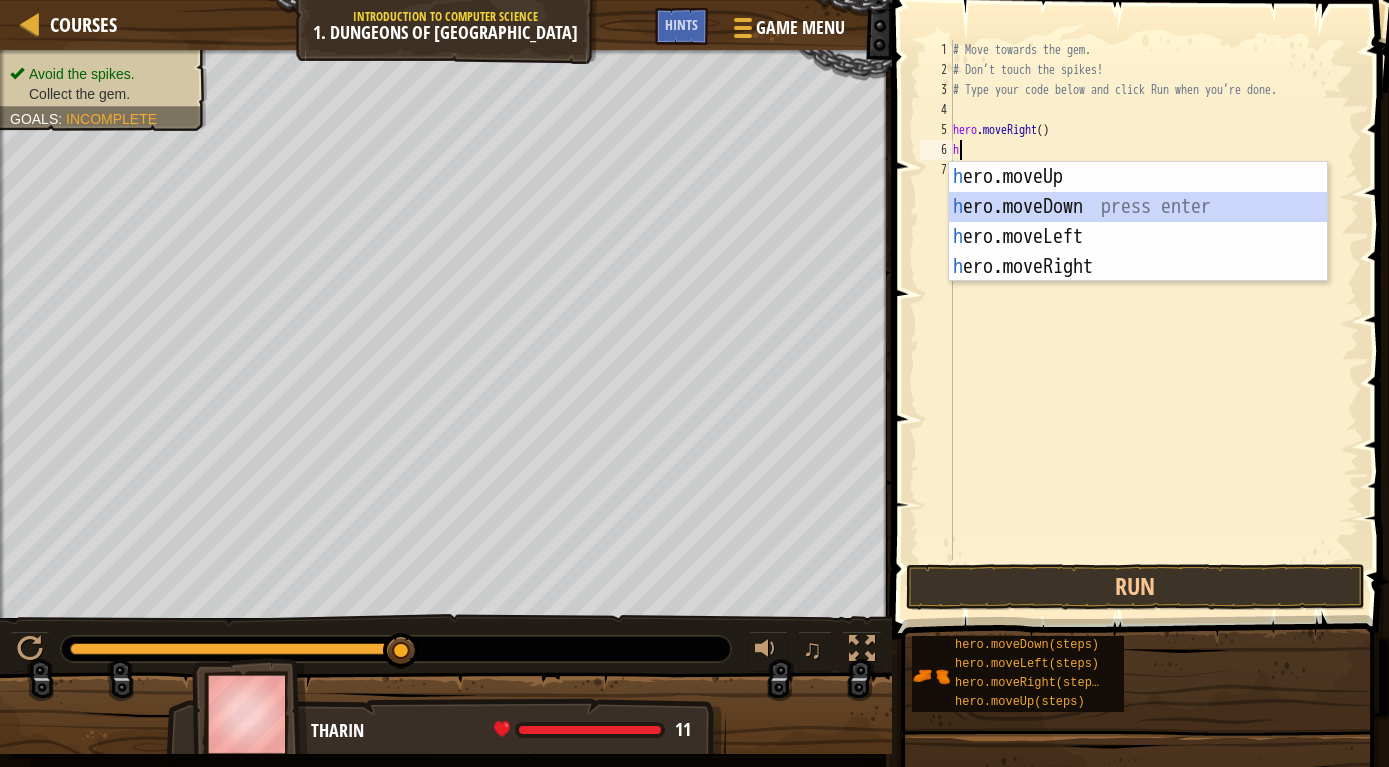 click on "h ero.moveUp press enter h ero.moveDown press enter h ero.moveLeft press enter h ero.moveRight press enter" at bounding box center [1138, 252] 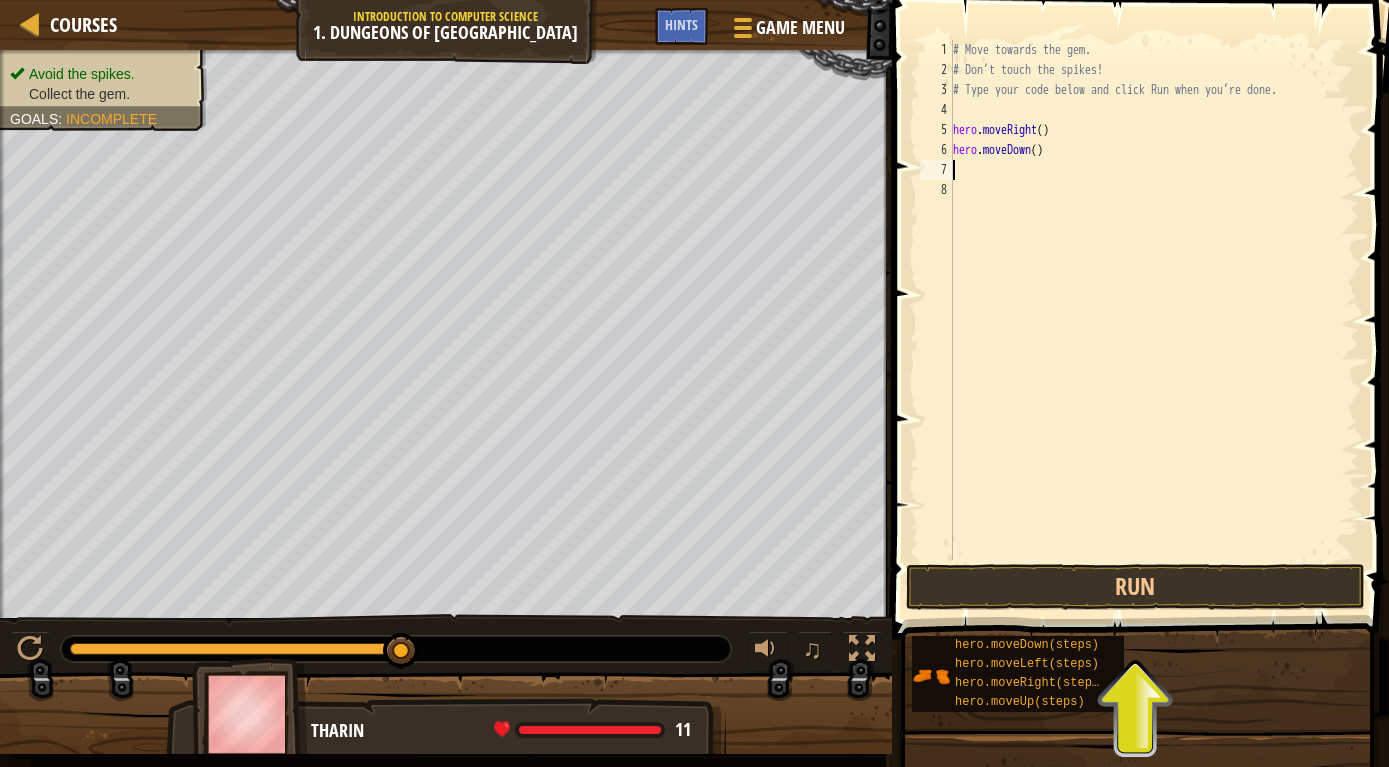 type on "h" 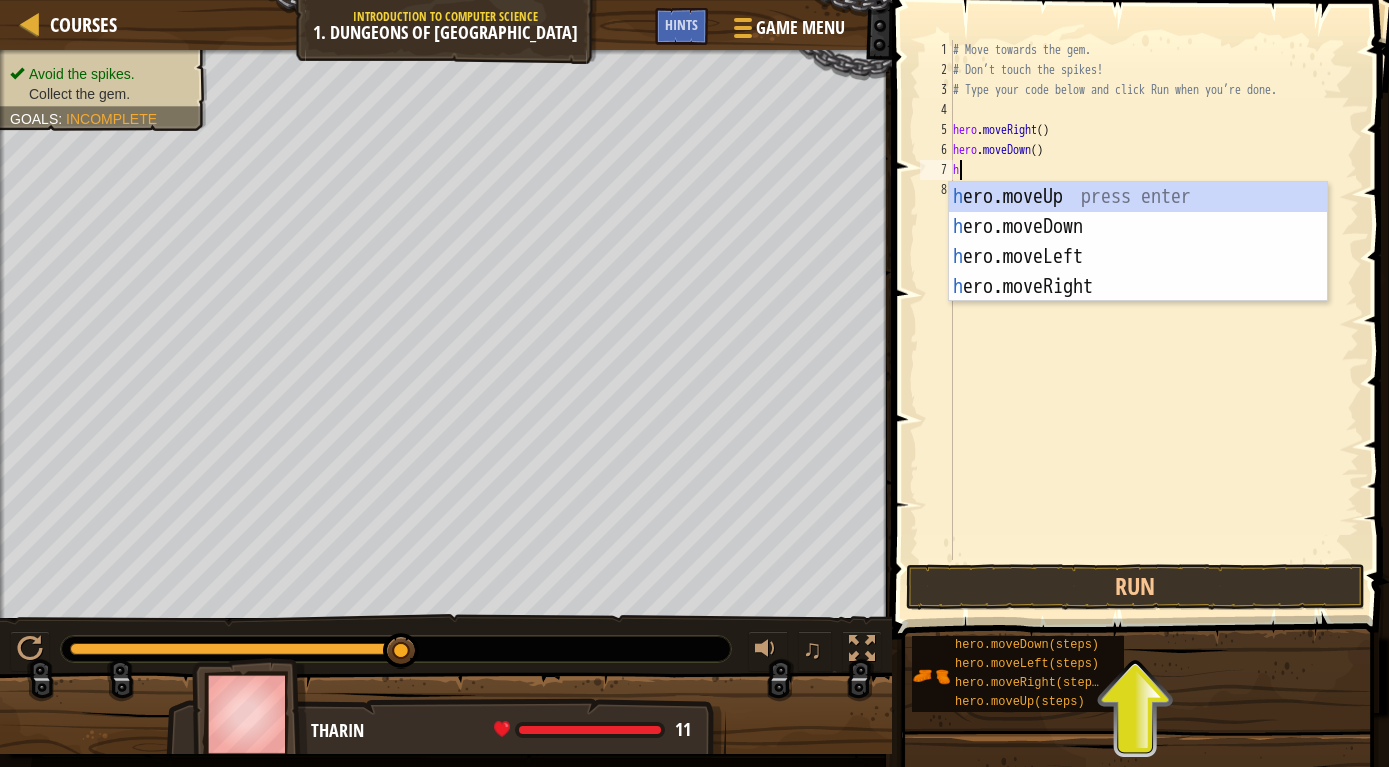 scroll, scrollTop: 10, scrollLeft: 0, axis: vertical 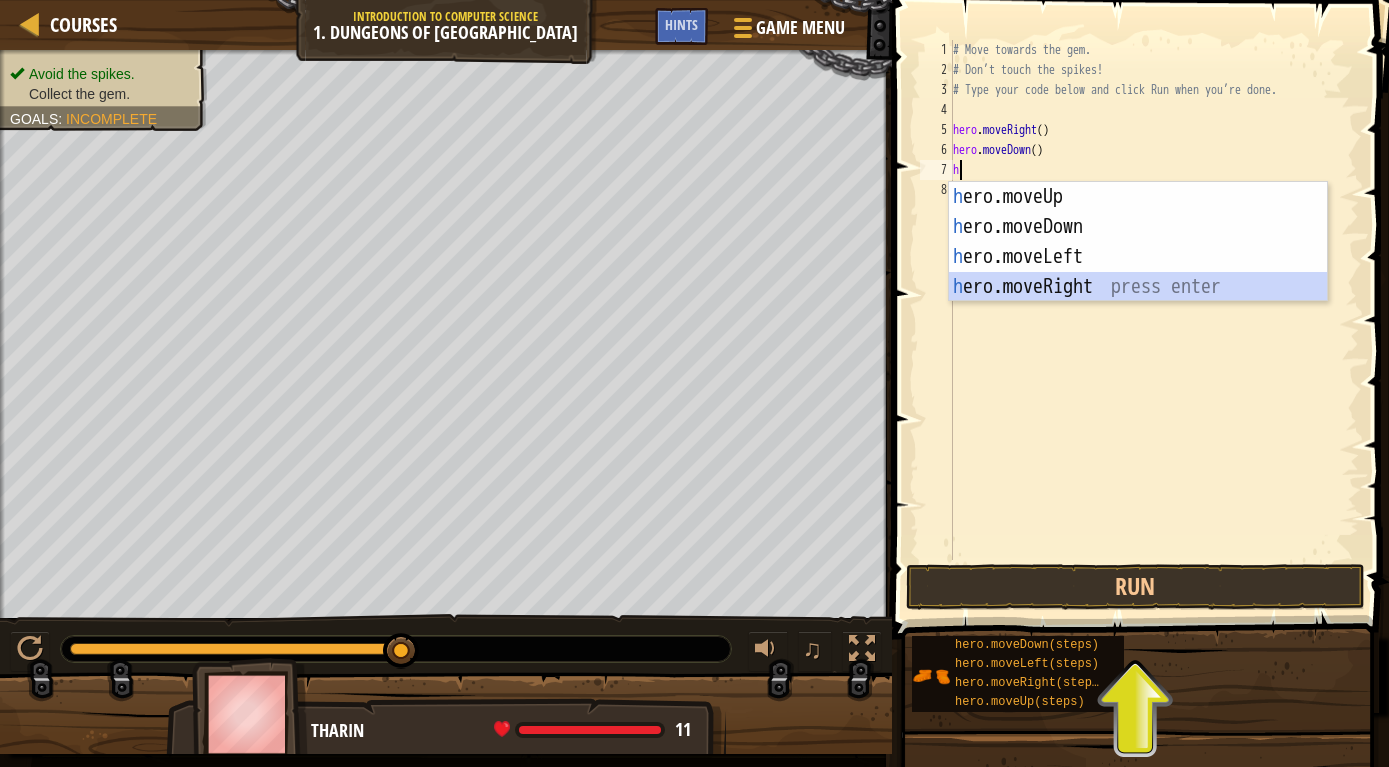 click on "h ero.moveUp press enter h ero.moveDown press enter h ero.moveLeft press enter h ero.moveRight press enter" at bounding box center (1138, 272) 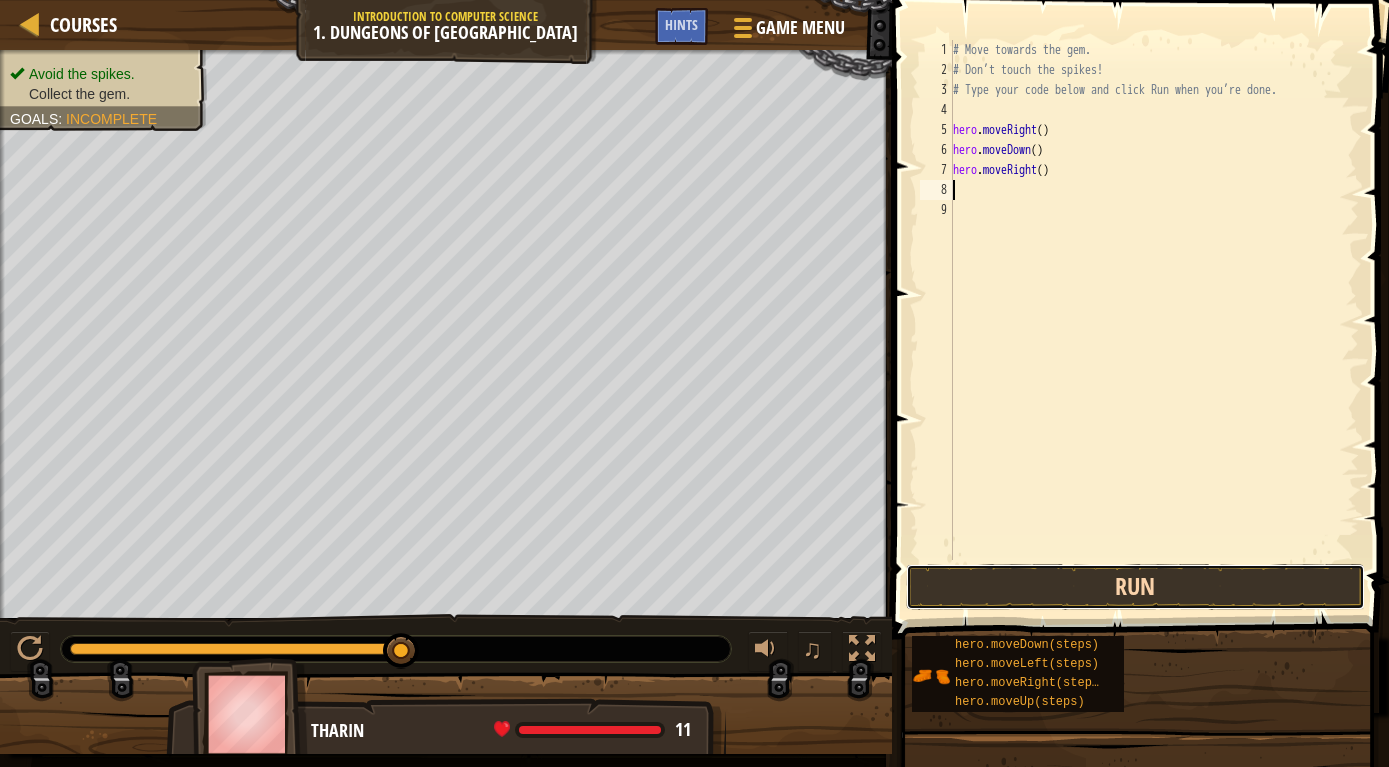 click on "Run" at bounding box center (1135, 587) 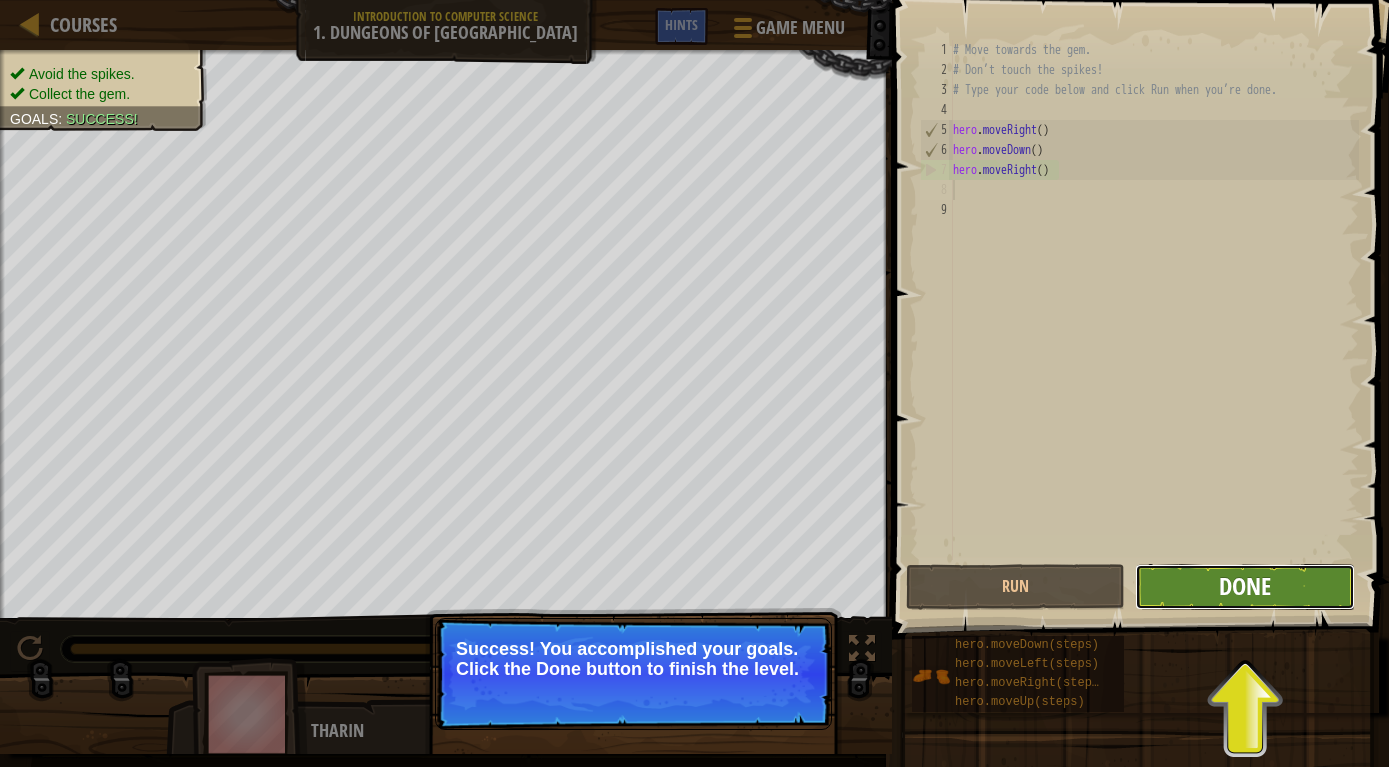 click on "Done" at bounding box center [1245, 586] 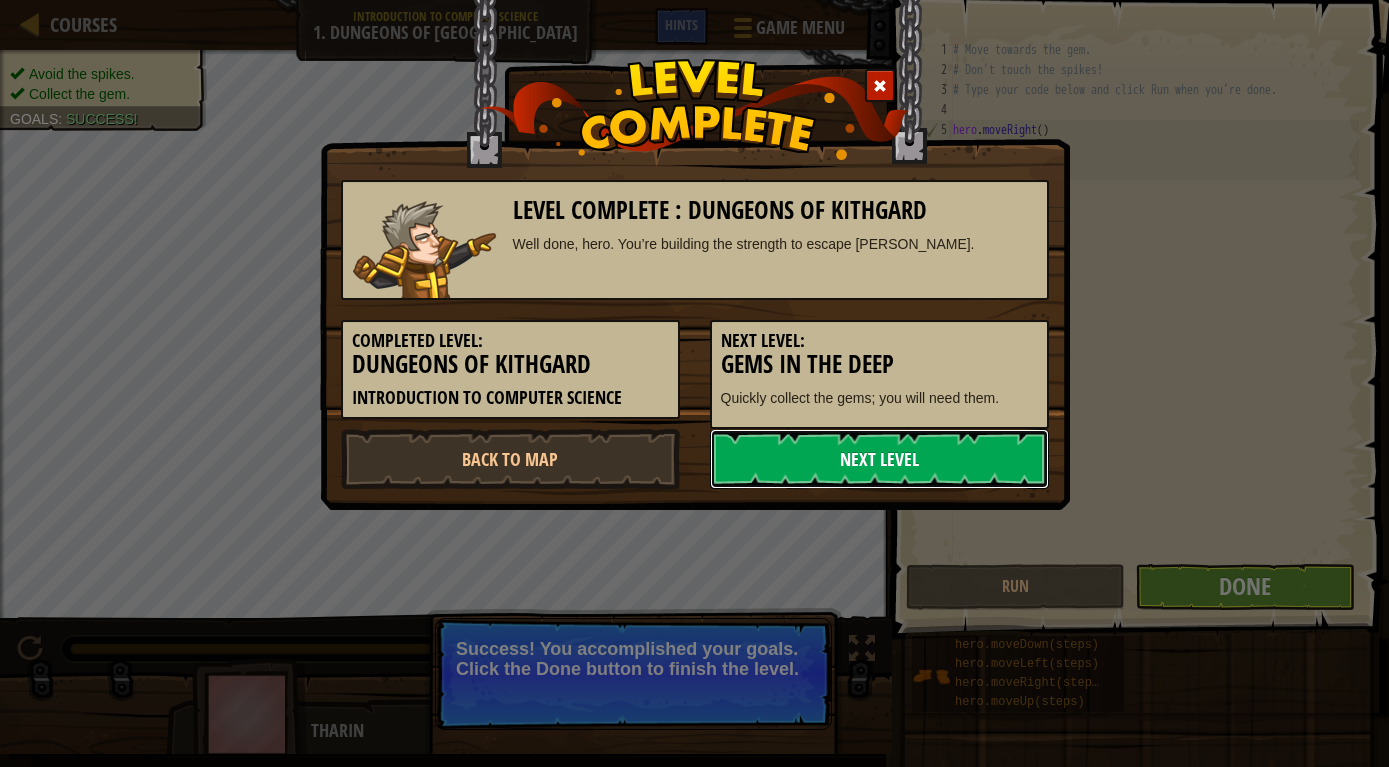 click on "Next Level" at bounding box center (879, 459) 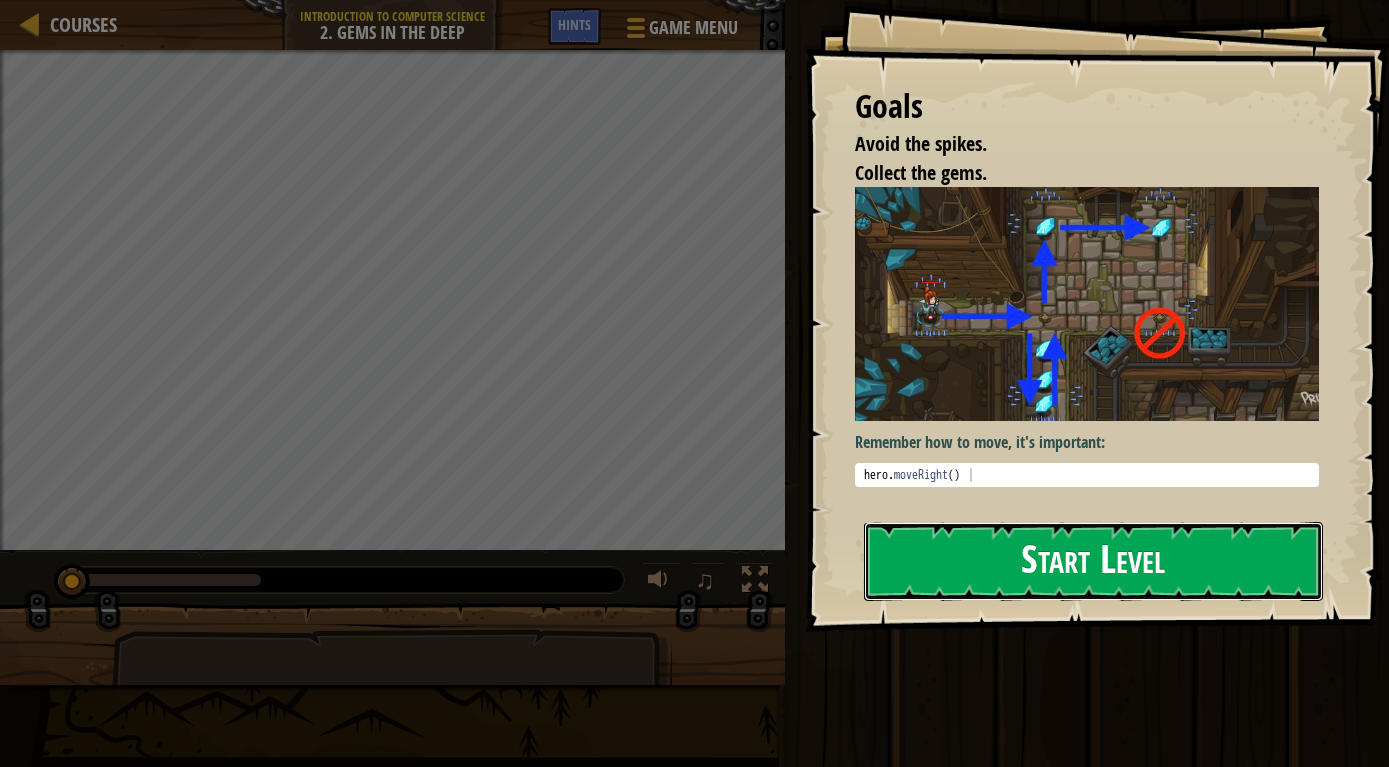 click on "Start Level" at bounding box center (1093, 561) 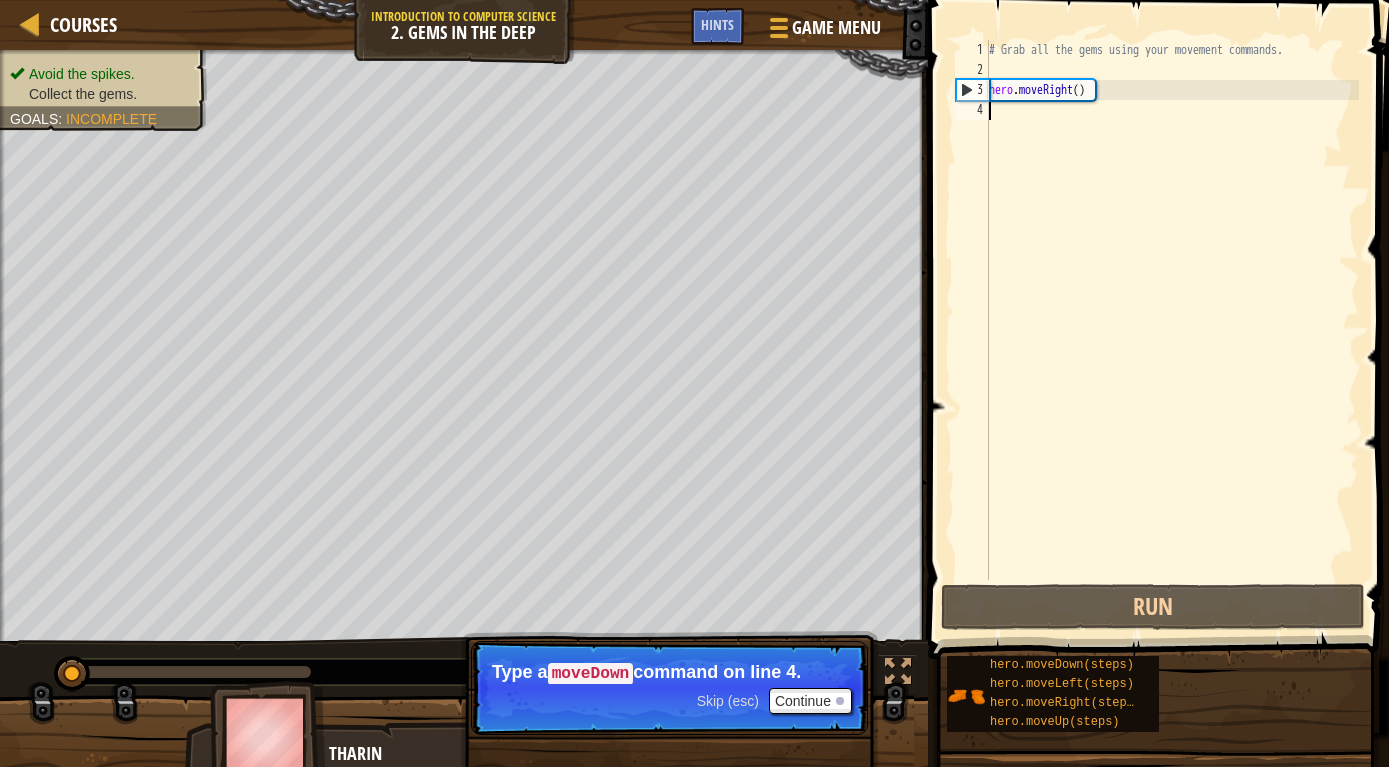 type on "h" 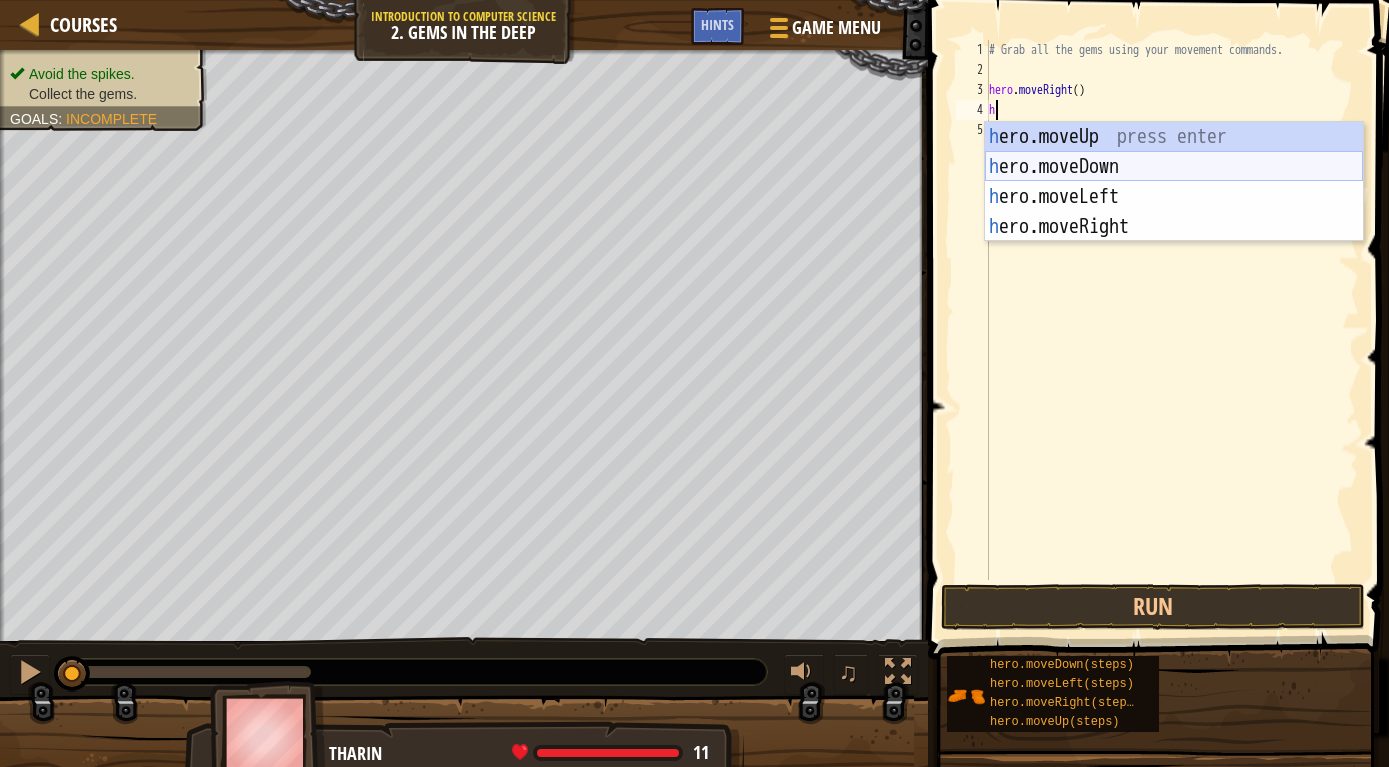 click on "h ero.moveUp press enter h ero.moveDown press enter h ero.moveLeft press enter h ero.moveRight press enter" at bounding box center (1174, 212) 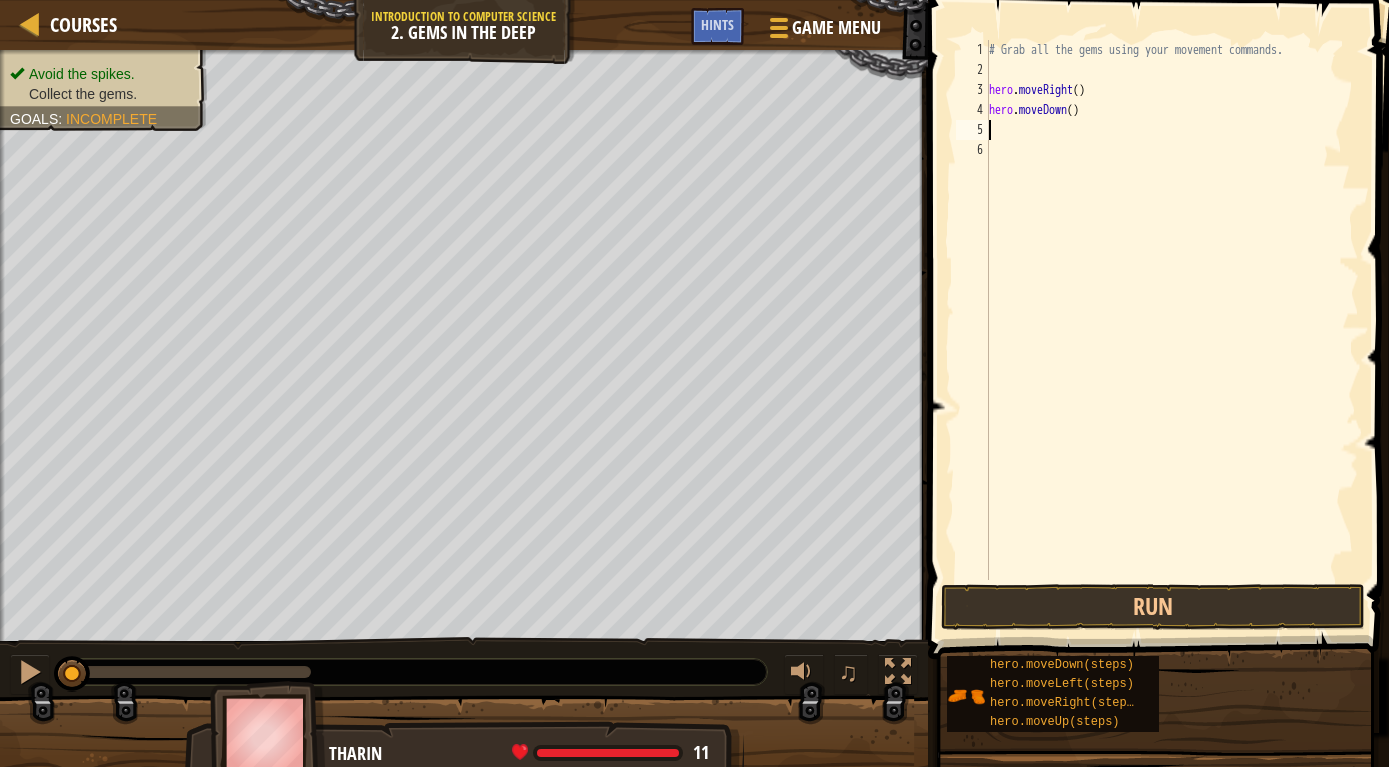 type on "h" 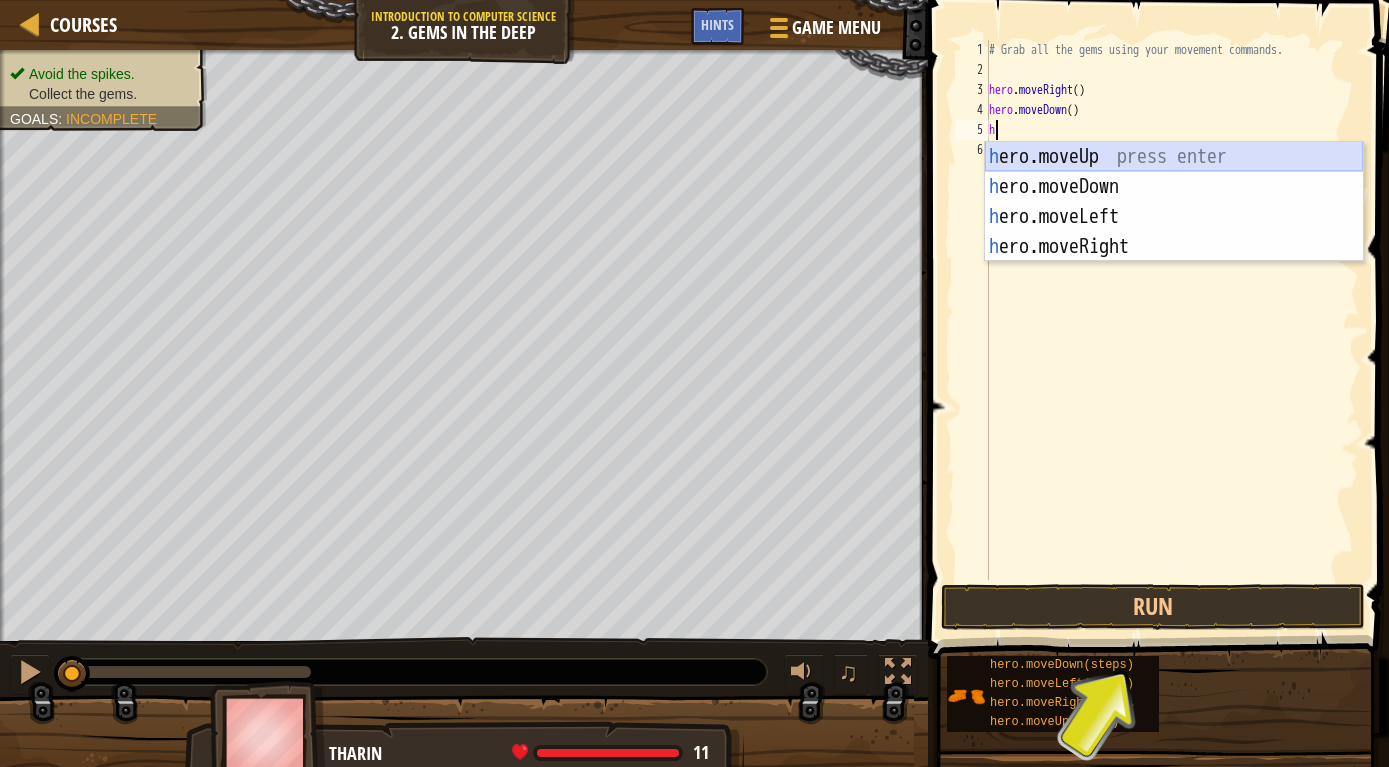click on "h ero.moveUp press enter h ero.moveDown press enter h ero.moveLeft press enter h ero.moveRight press enter" at bounding box center [1174, 232] 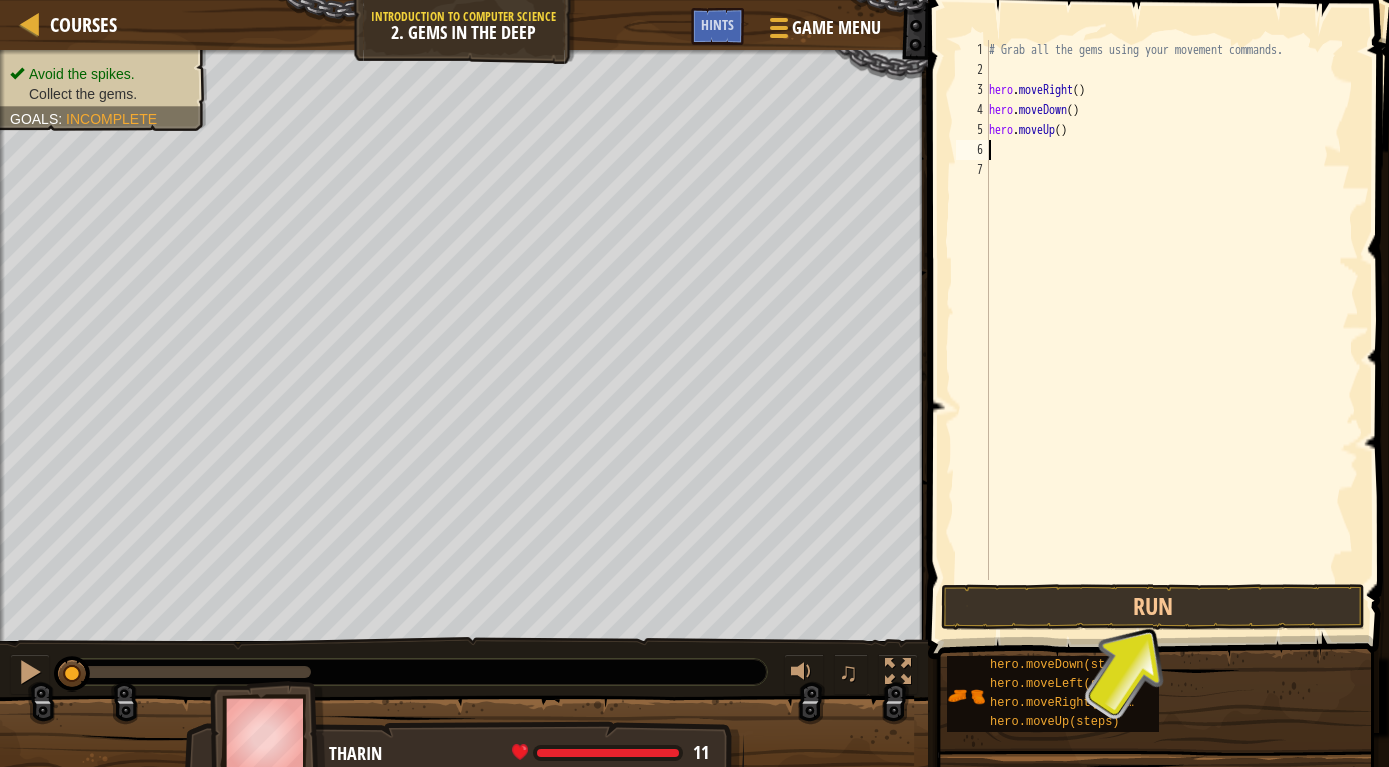click on "# Grab all the gems using your movement commands. hero . moveRight ( ) hero . moveDown ( ) hero . moveUp ( )" at bounding box center (1172, 330) 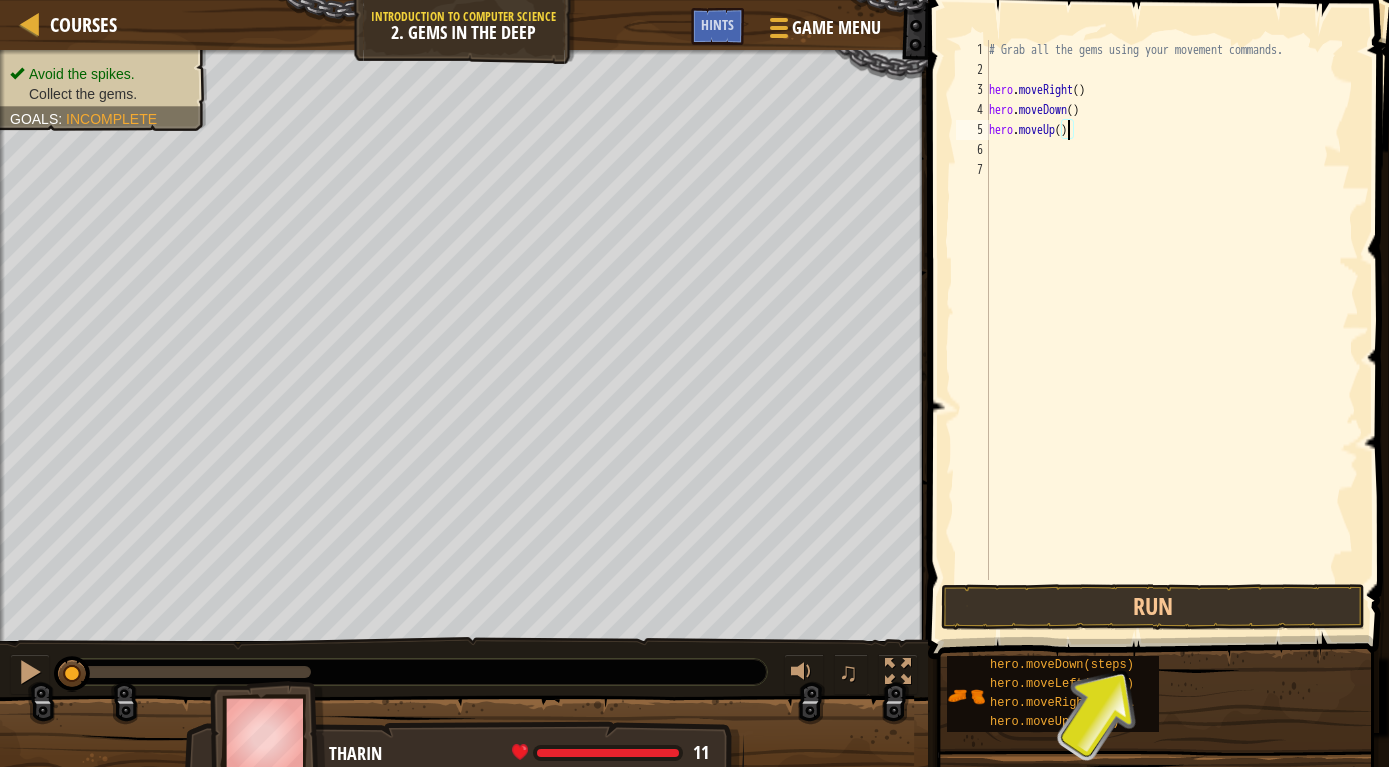 type on "hero.moveUp(2)" 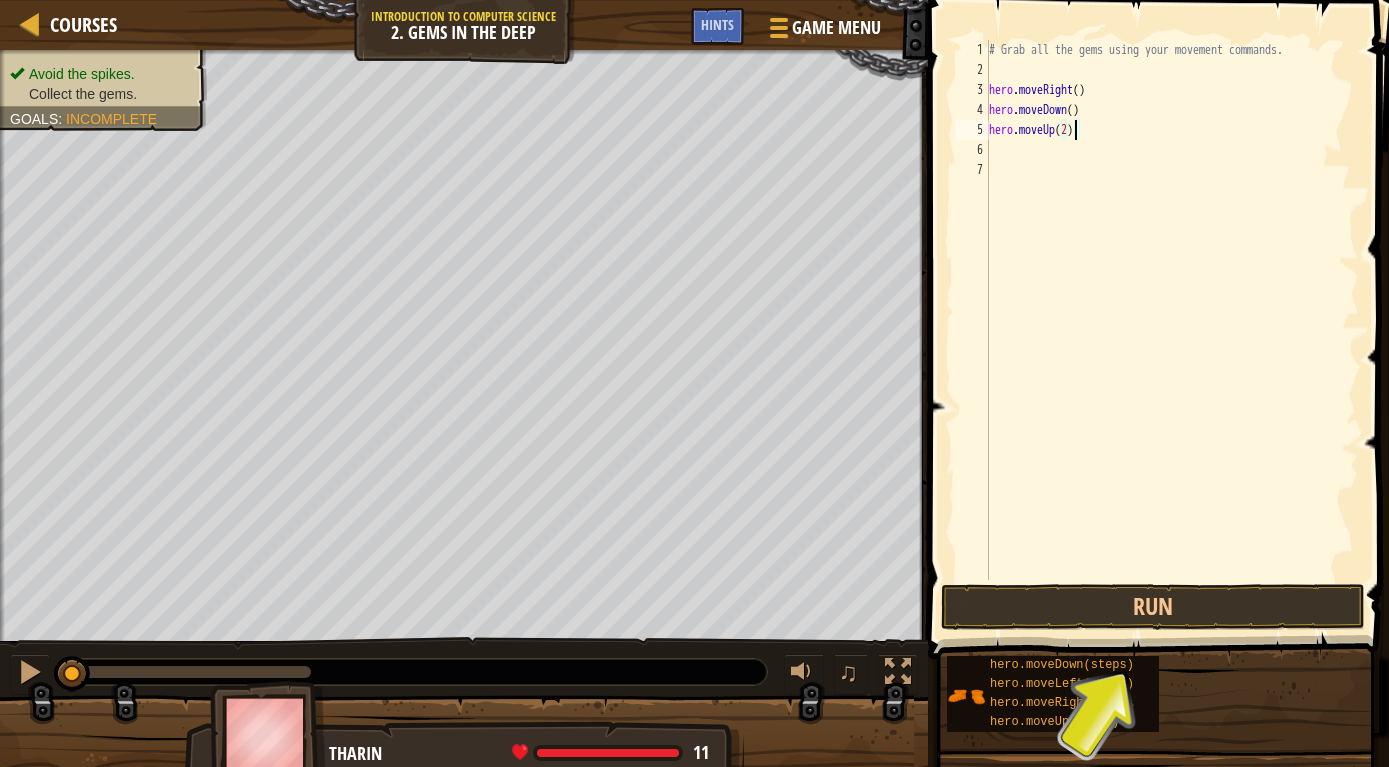 scroll, scrollTop: 0, scrollLeft: 0, axis: both 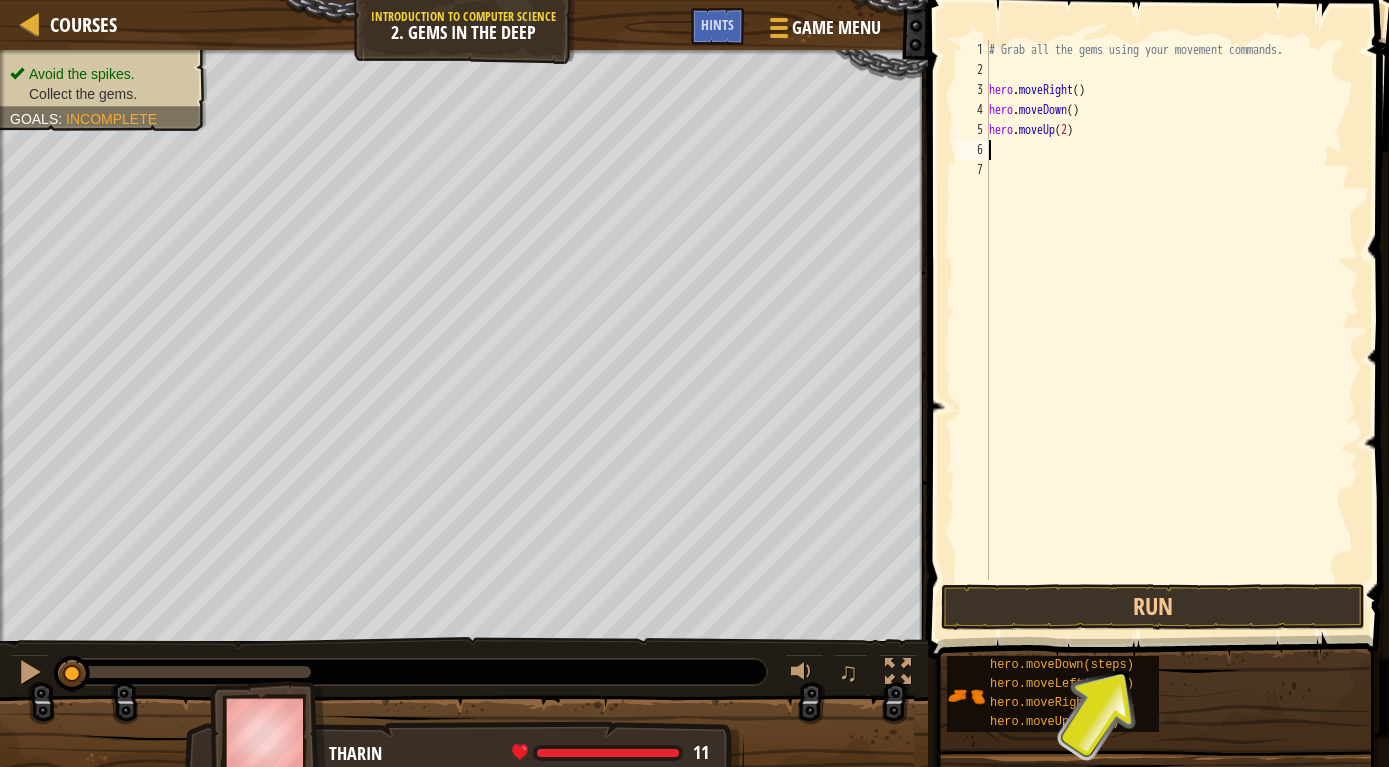 type on "h" 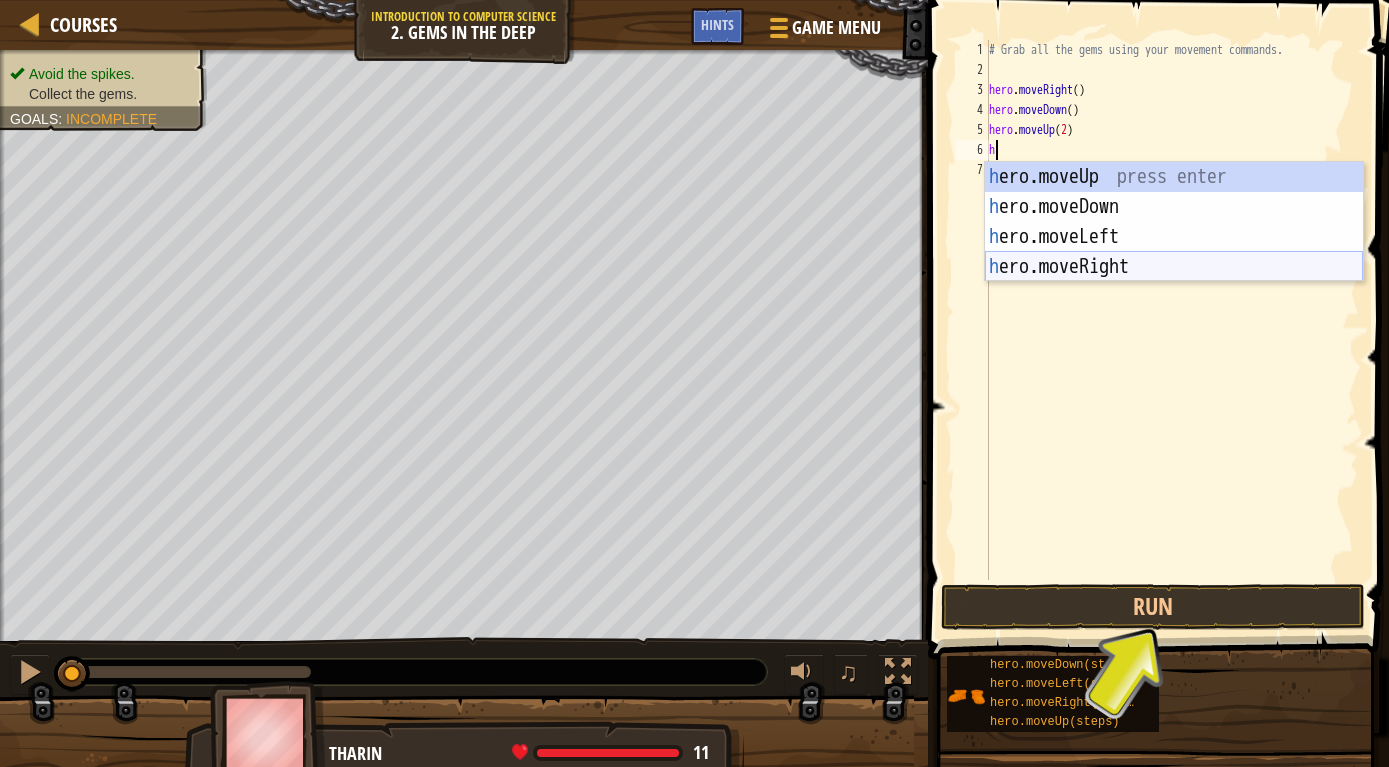click on "h ero.moveUp press enter h ero.moveDown press enter h ero.moveLeft press enter h ero.moveRight press enter" at bounding box center [1174, 252] 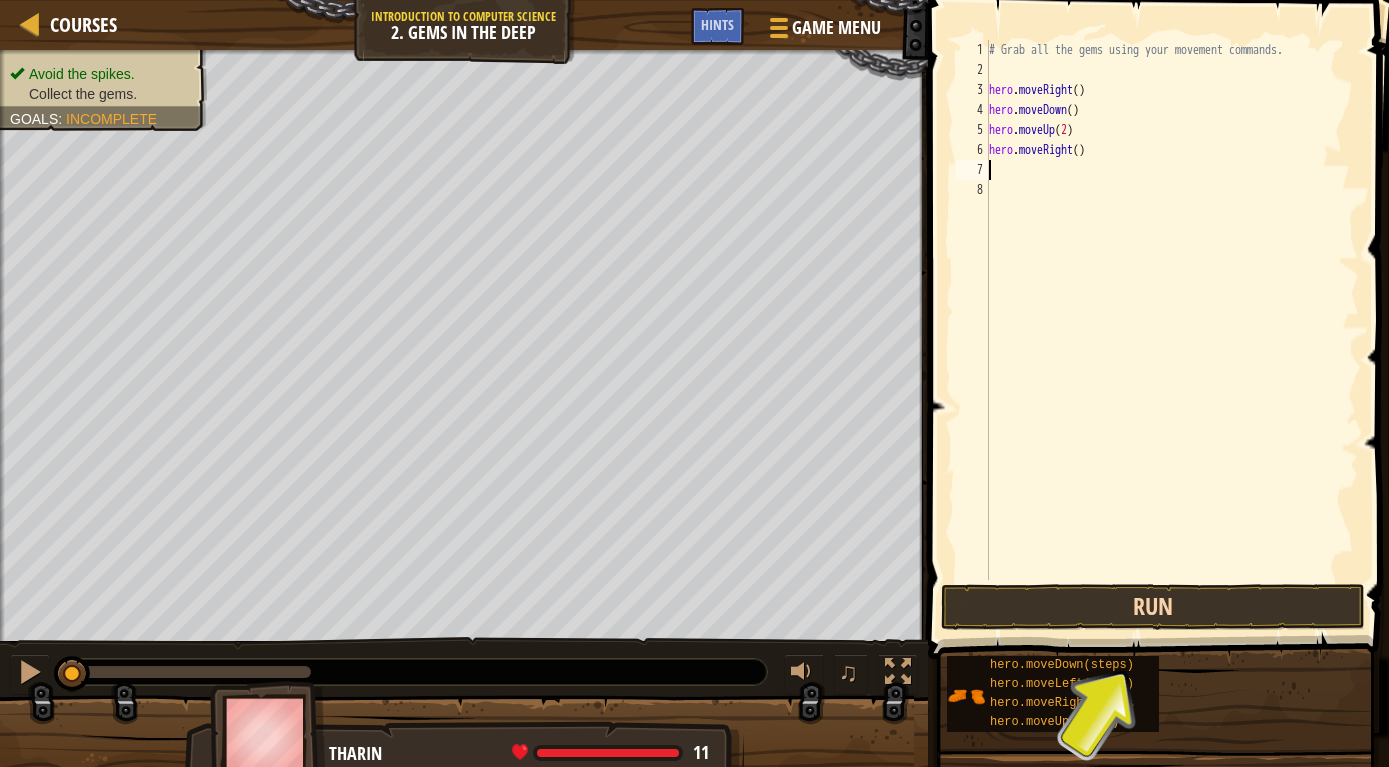 type 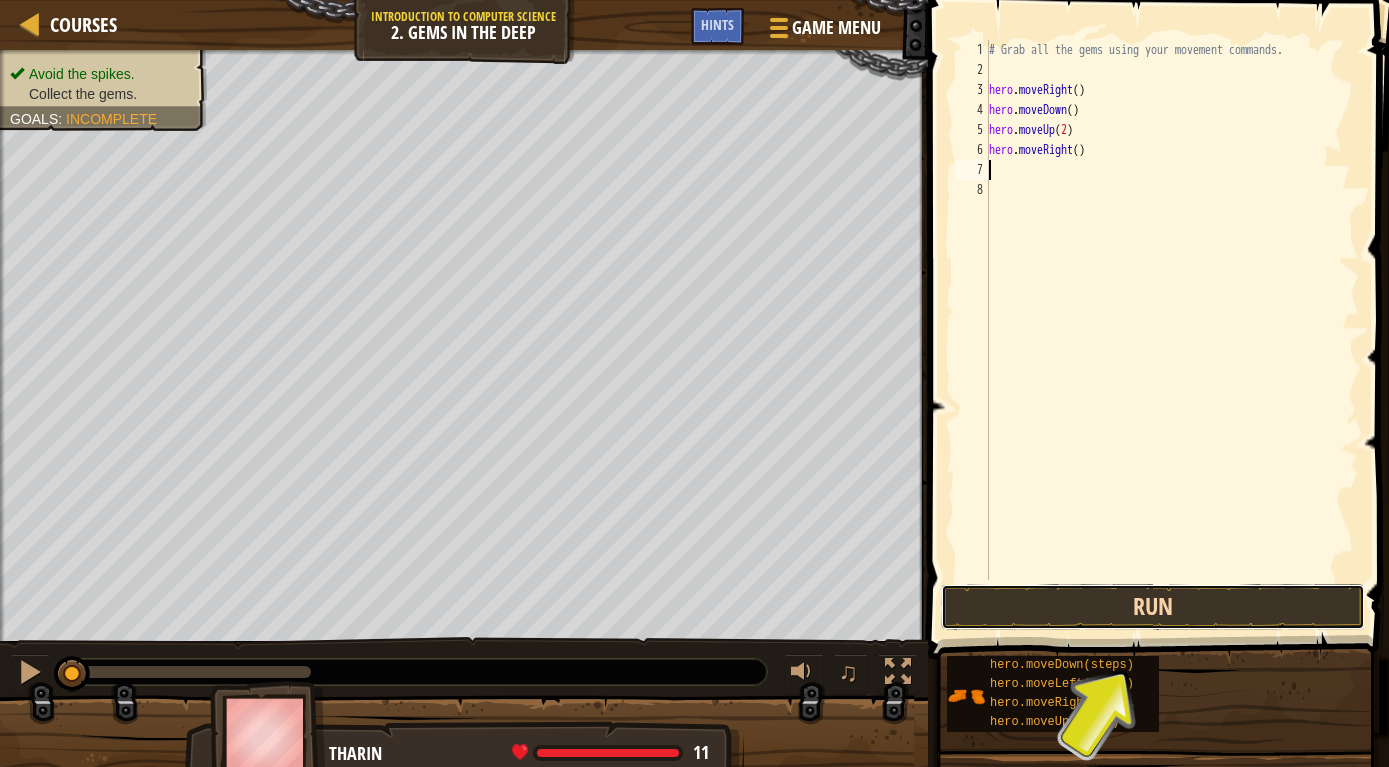 click on "Run" at bounding box center [1153, 607] 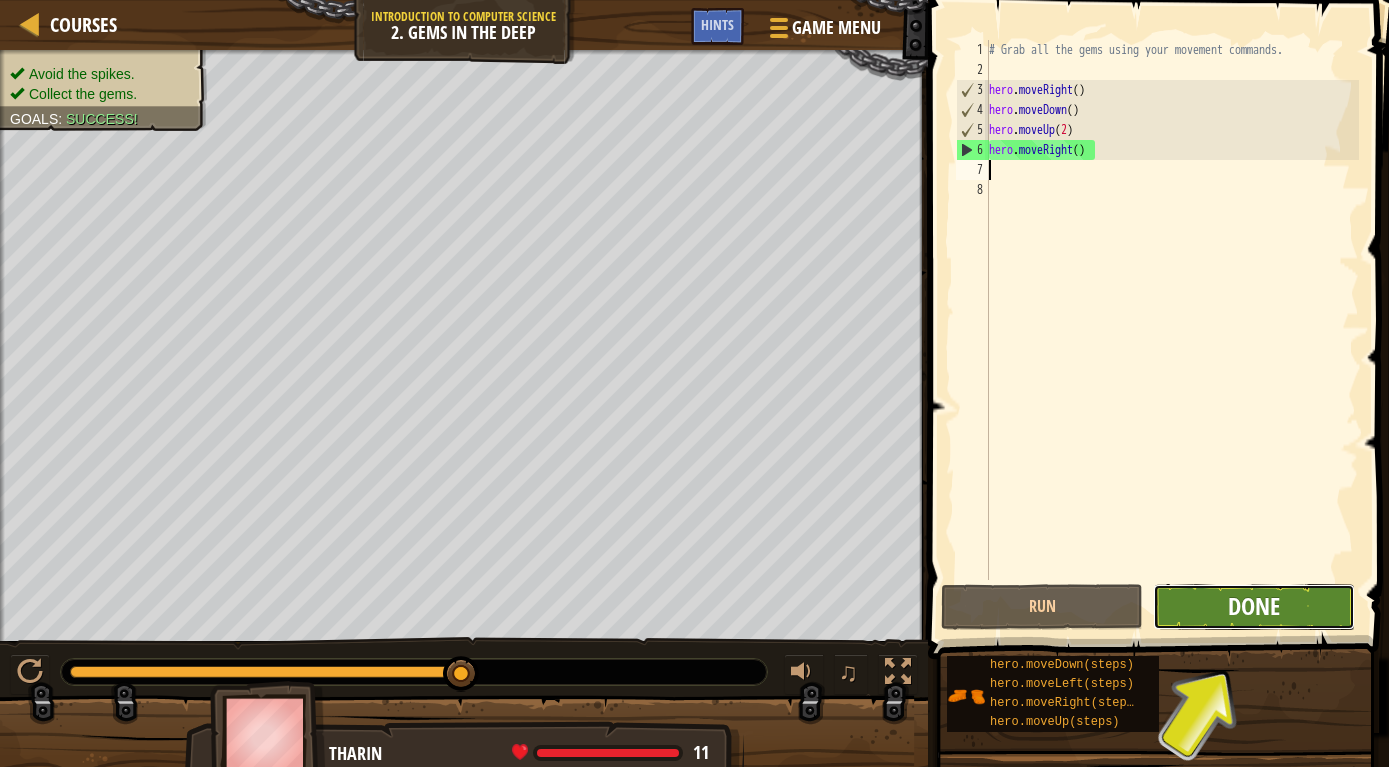 click on "Done" at bounding box center (1254, 606) 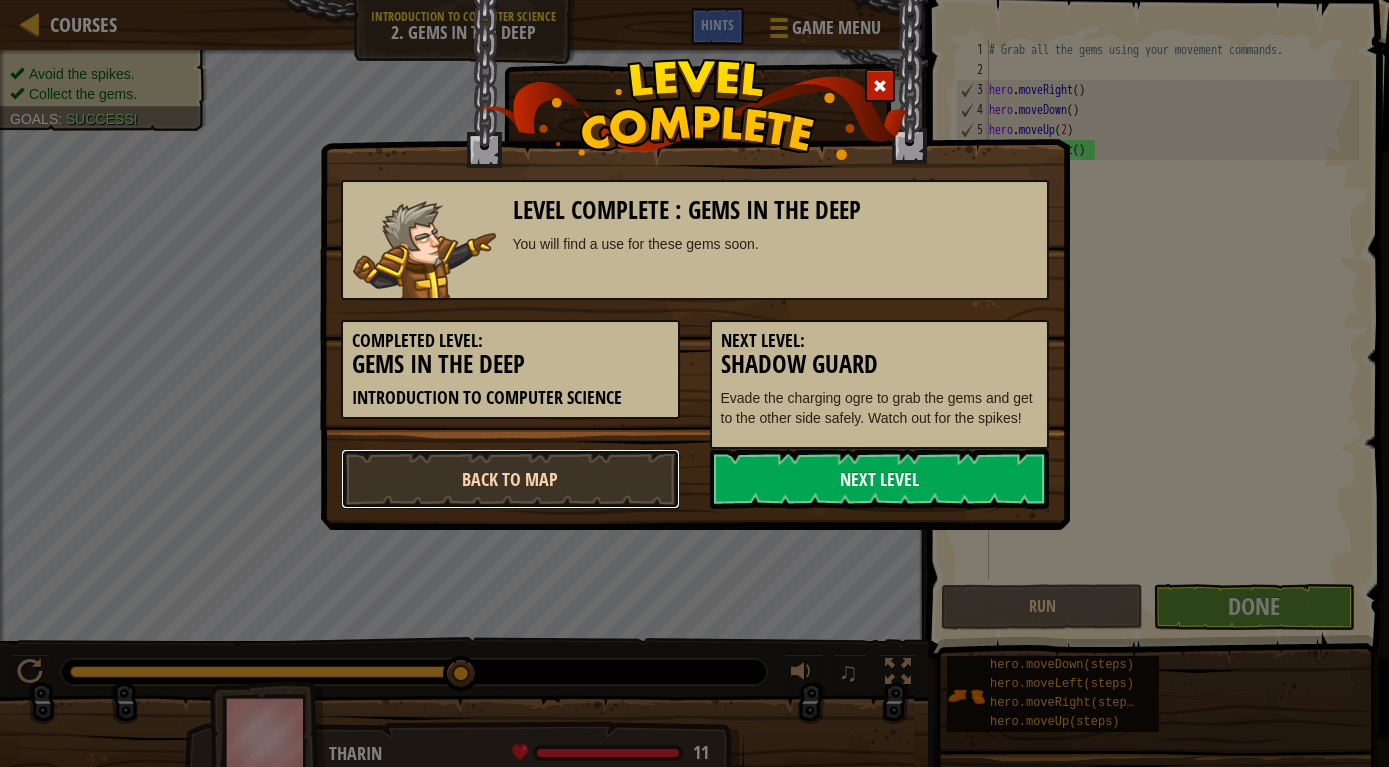 click on "Back to Map" at bounding box center [510, 479] 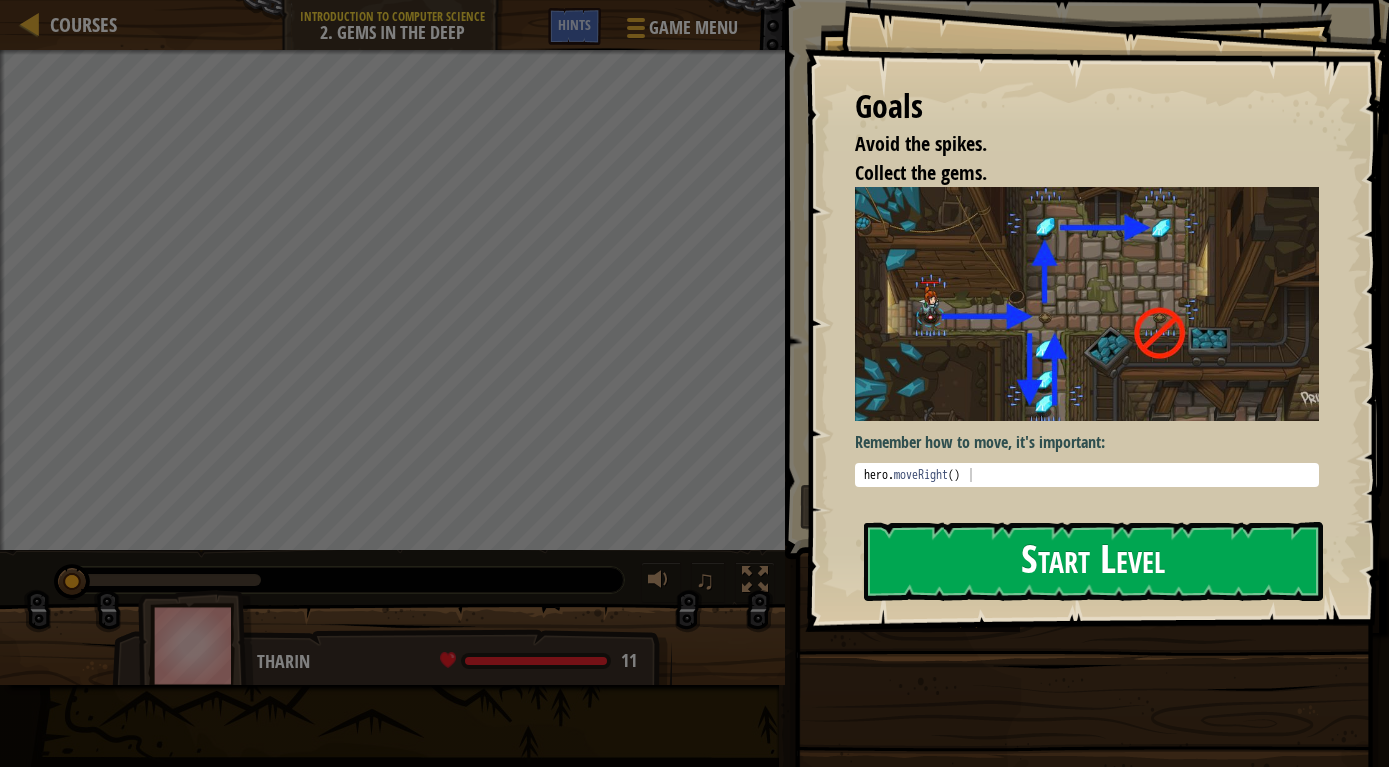 click on "Start Level" at bounding box center [1093, 561] 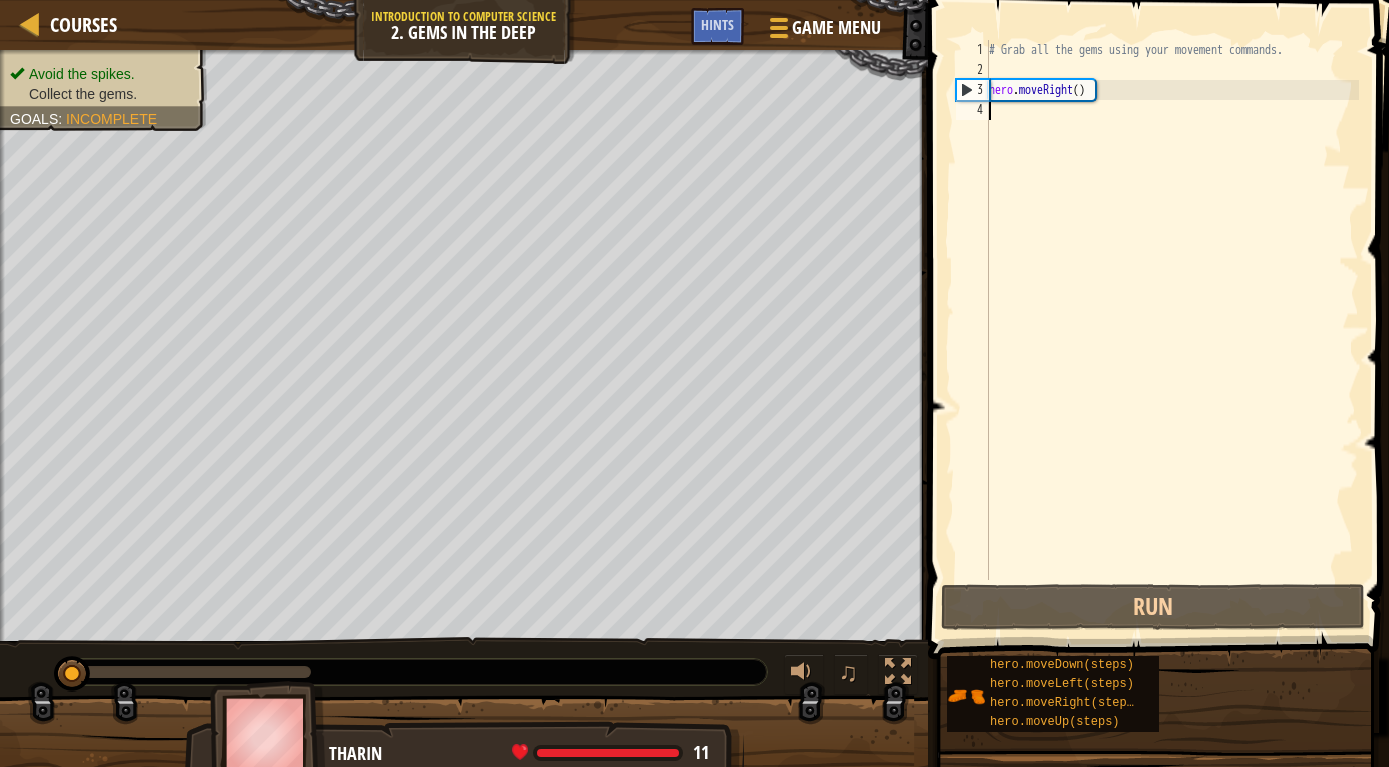 type on "h" 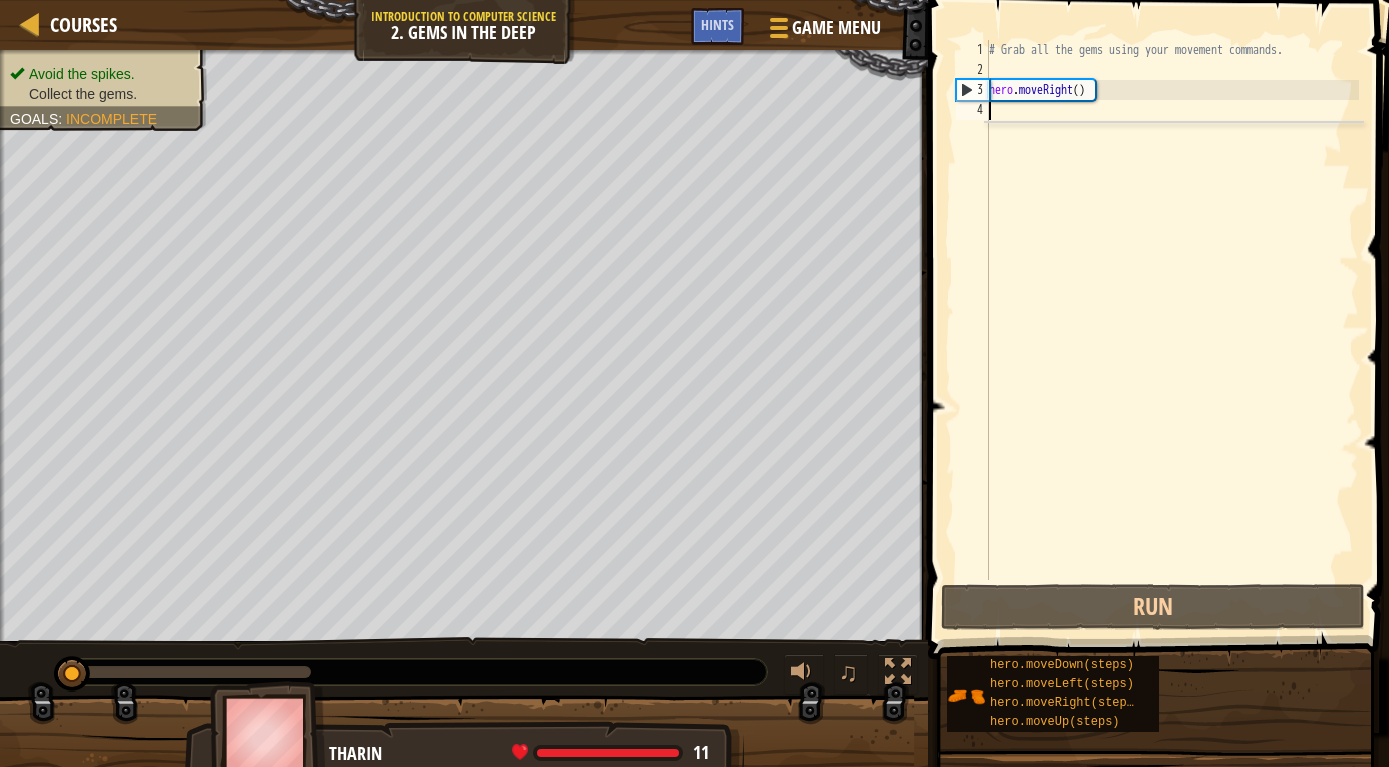 scroll, scrollTop: 10, scrollLeft: 0, axis: vertical 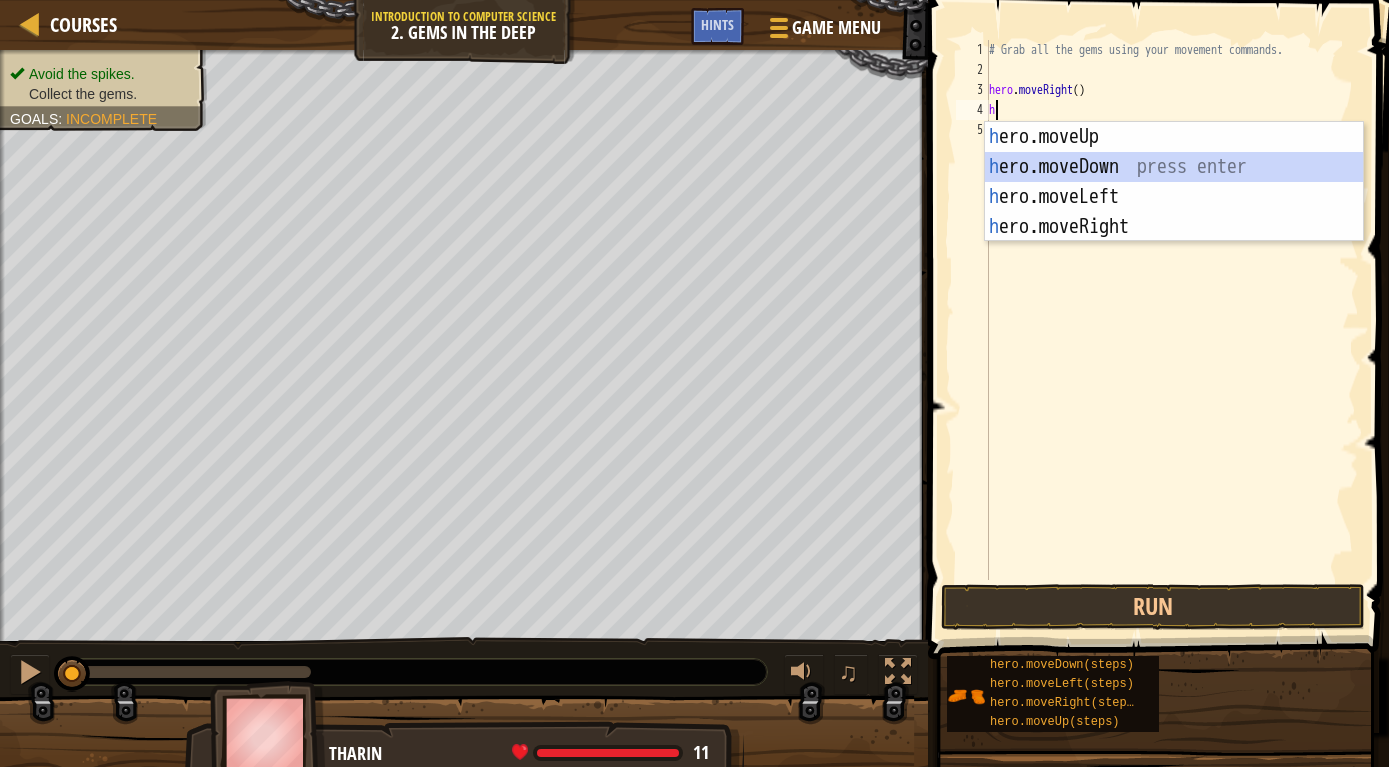 click on "h ero.moveUp press enter h ero.moveDown press enter h ero.moveLeft press enter h ero.moveRight press enter" at bounding box center (1174, 212) 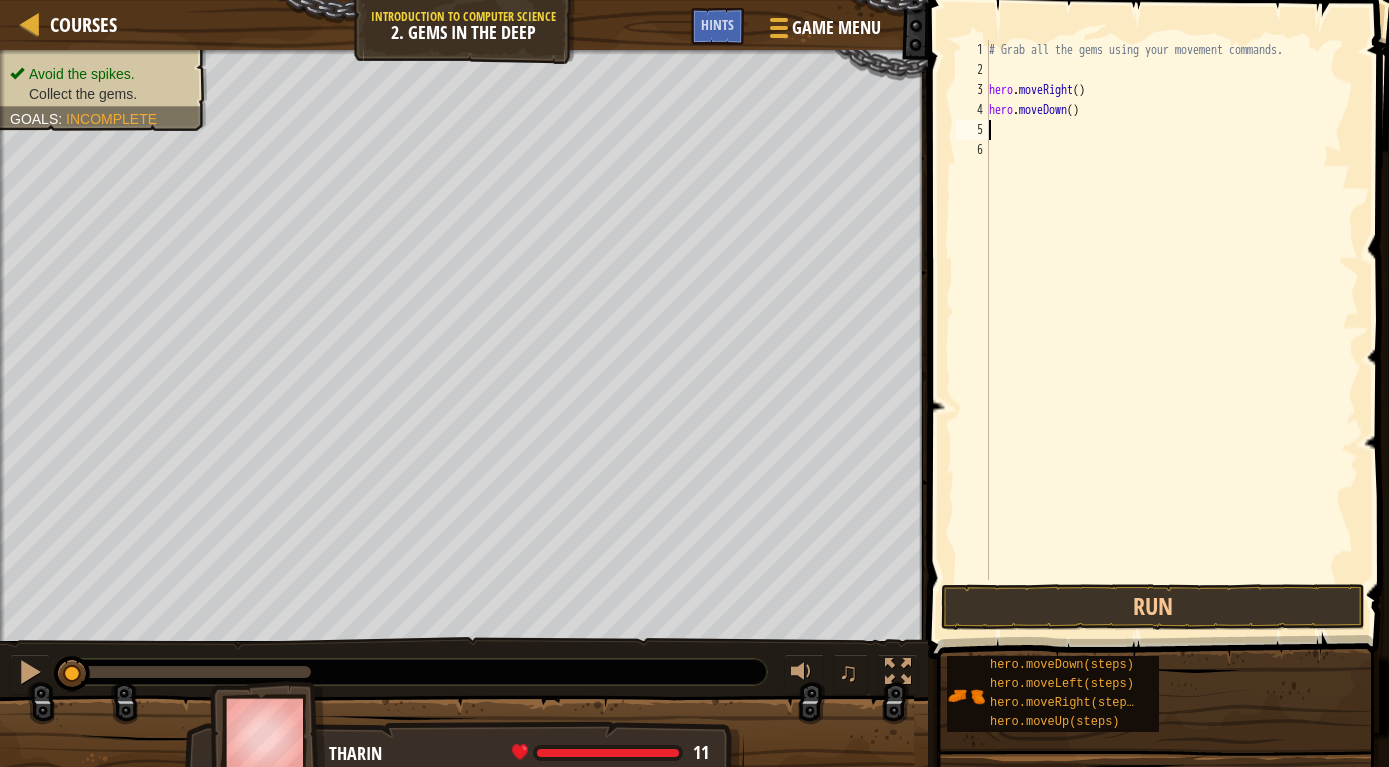 type on "h" 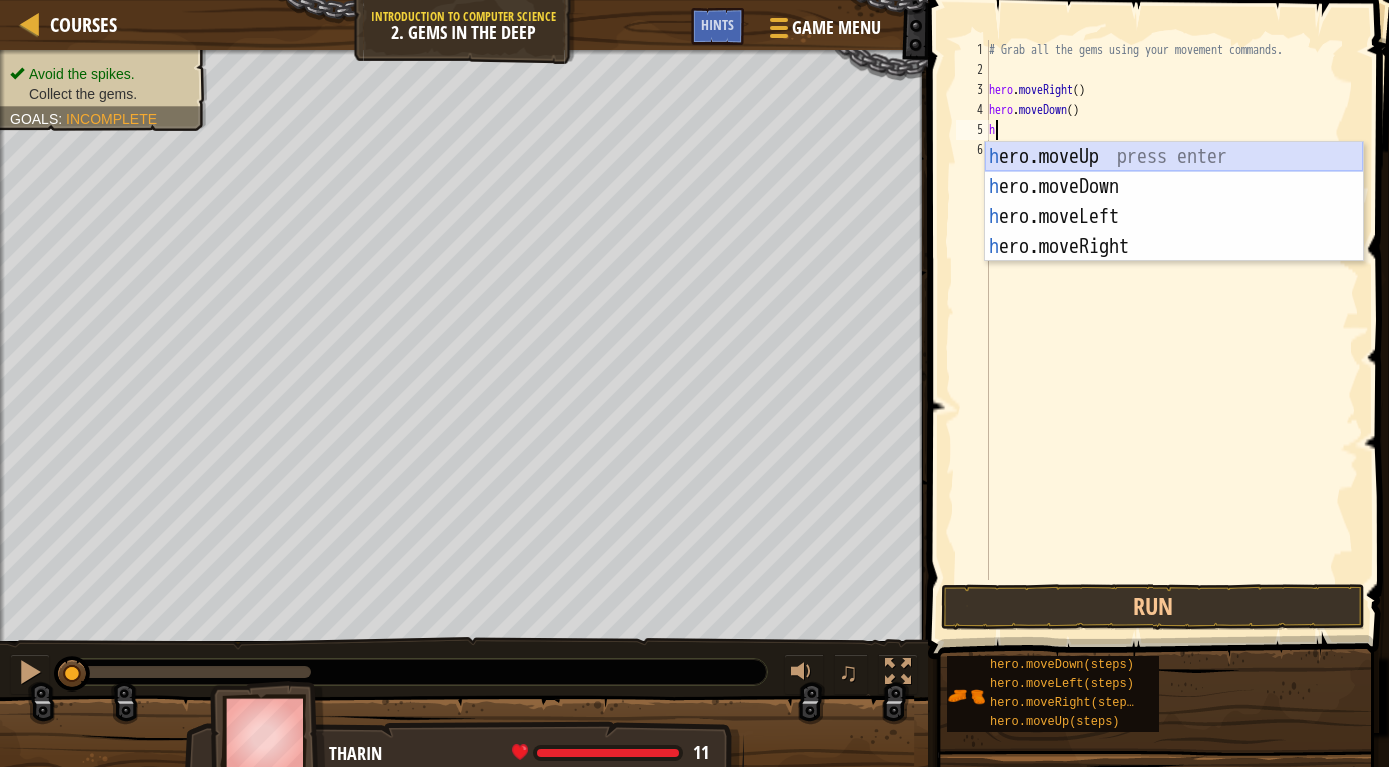 click on "h ero.moveUp press enter h ero.moveDown press enter h ero.moveLeft press enter h ero.moveRight press enter" at bounding box center (1174, 232) 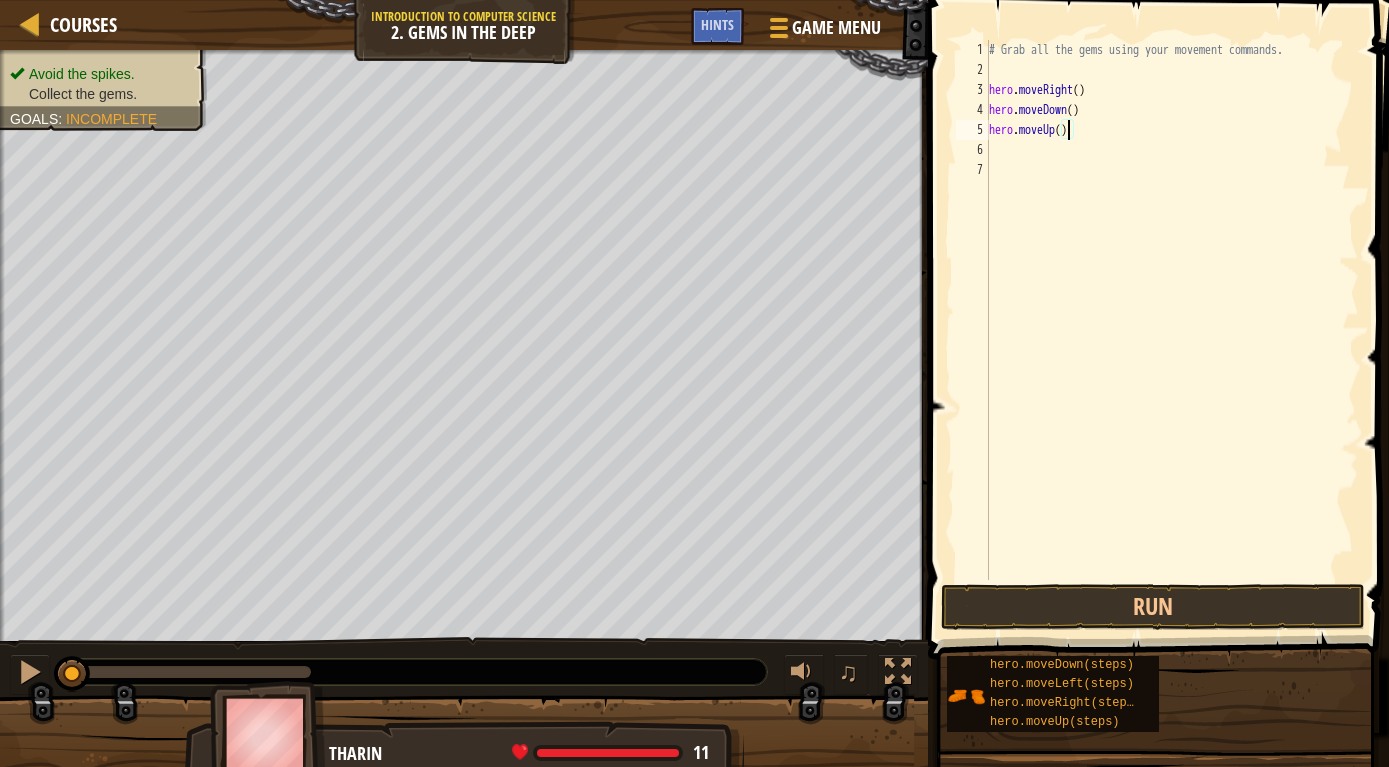 click on "# Grab all the gems using your movement commands. hero . moveRight ( ) hero . moveDown ( ) hero . moveUp ( )" at bounding box center [1172, 330] 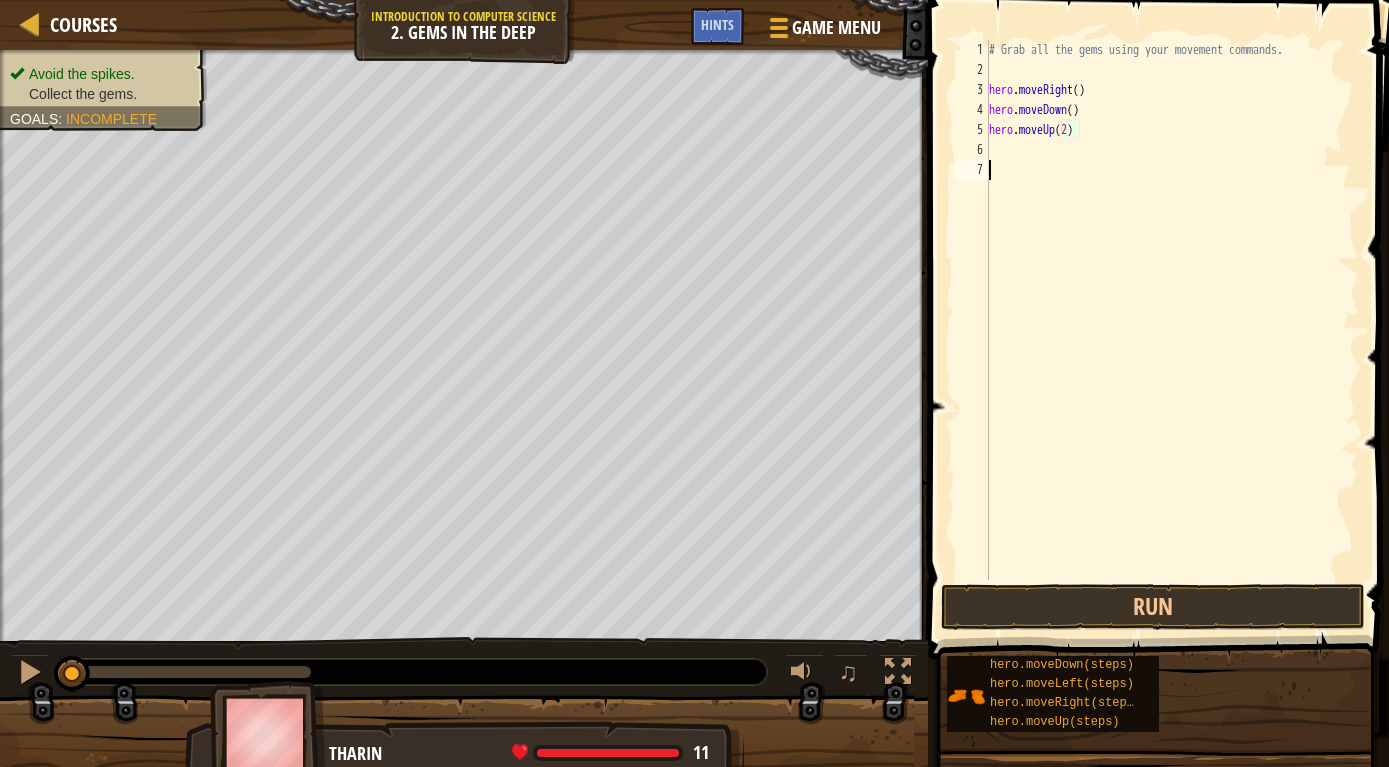 click on "# Grab all the gems using your movement commands. hero . moveRight ( ) hero . moveDown ( ) hero . moveUp ( 2 )" at bounding box center [1172, 330] 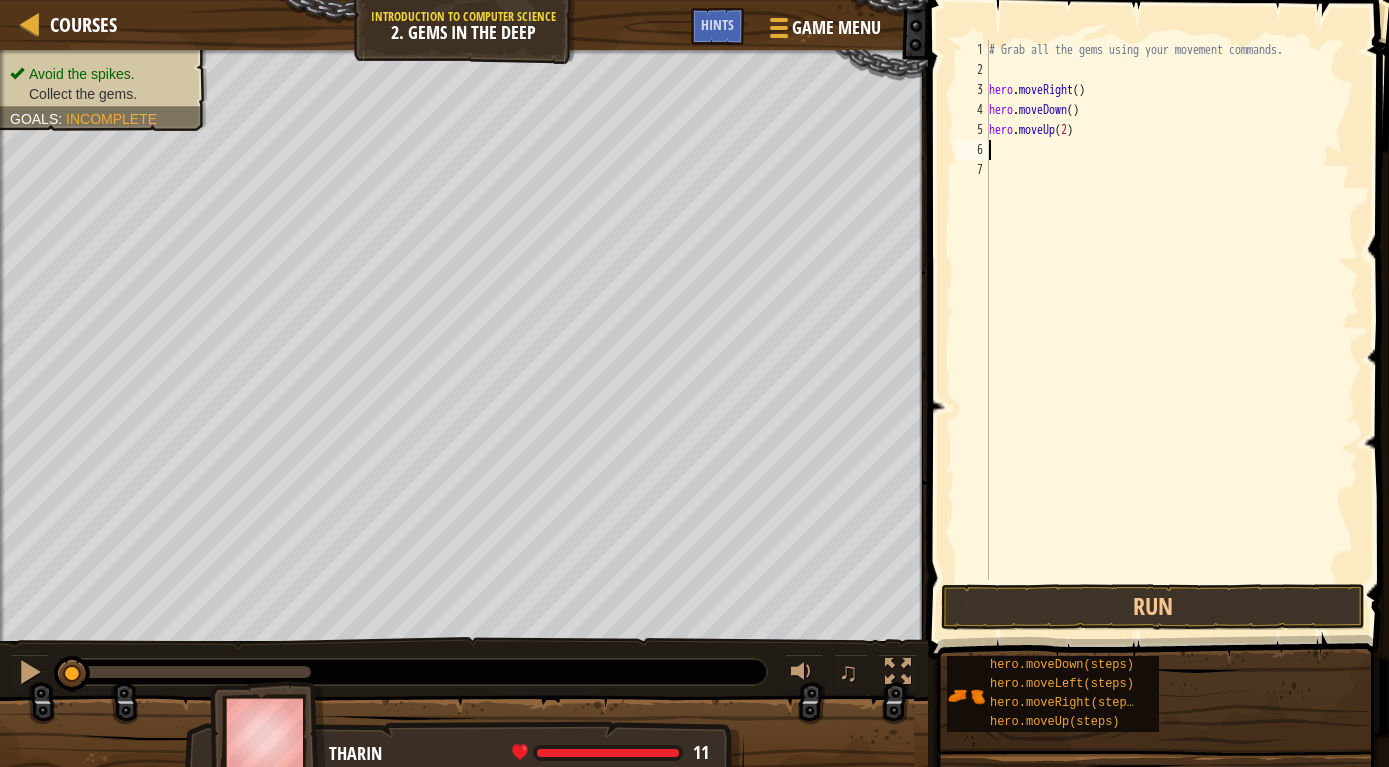 click on "# Grab all the gems using your movement commands. hero . moveRight ( ) hero . moveDown ( ) hero . moveUp ( 2 )" at bounding box center (1172, 330) 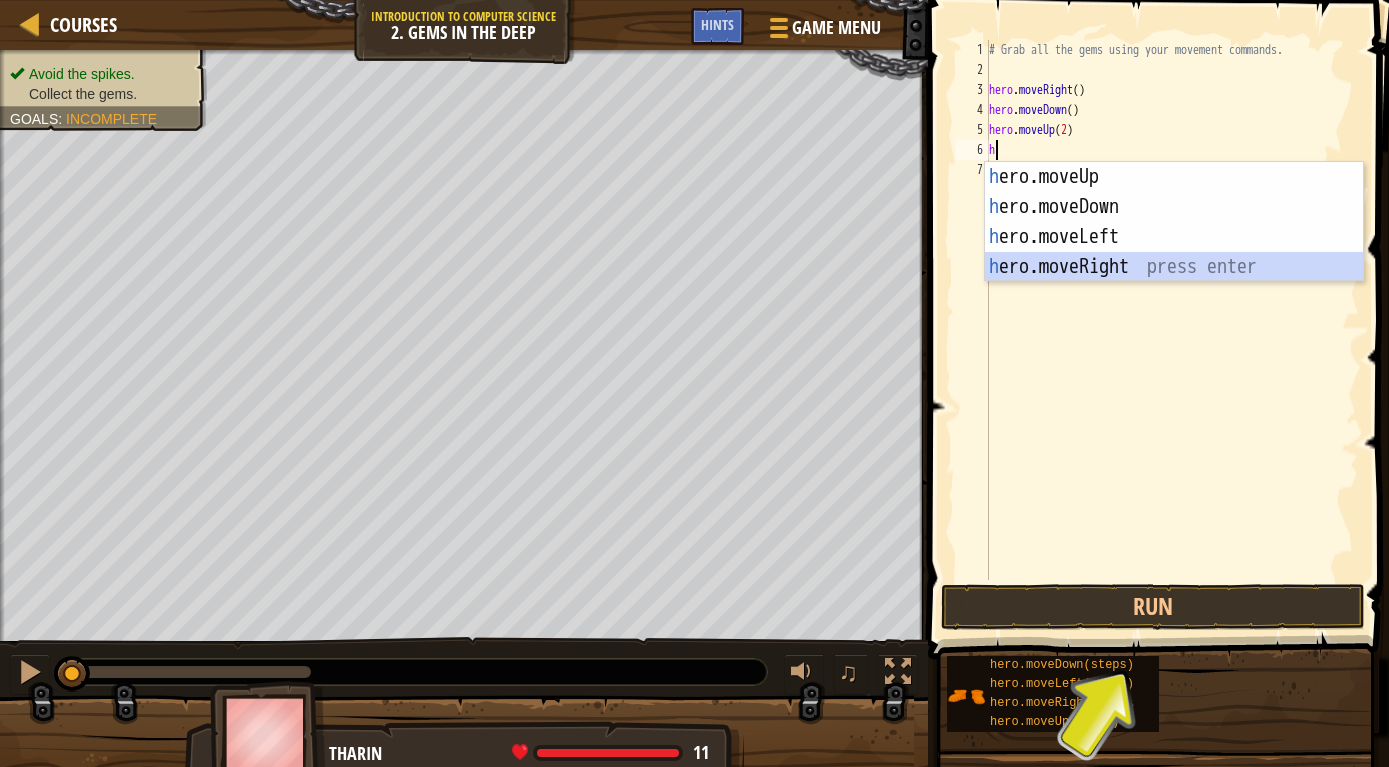 click on "h ero.moveUp press enter h ero.moveDown press enter h ero.moveLeft press enter h ero.moveRight press enter" at bounding box center (1174, 252) 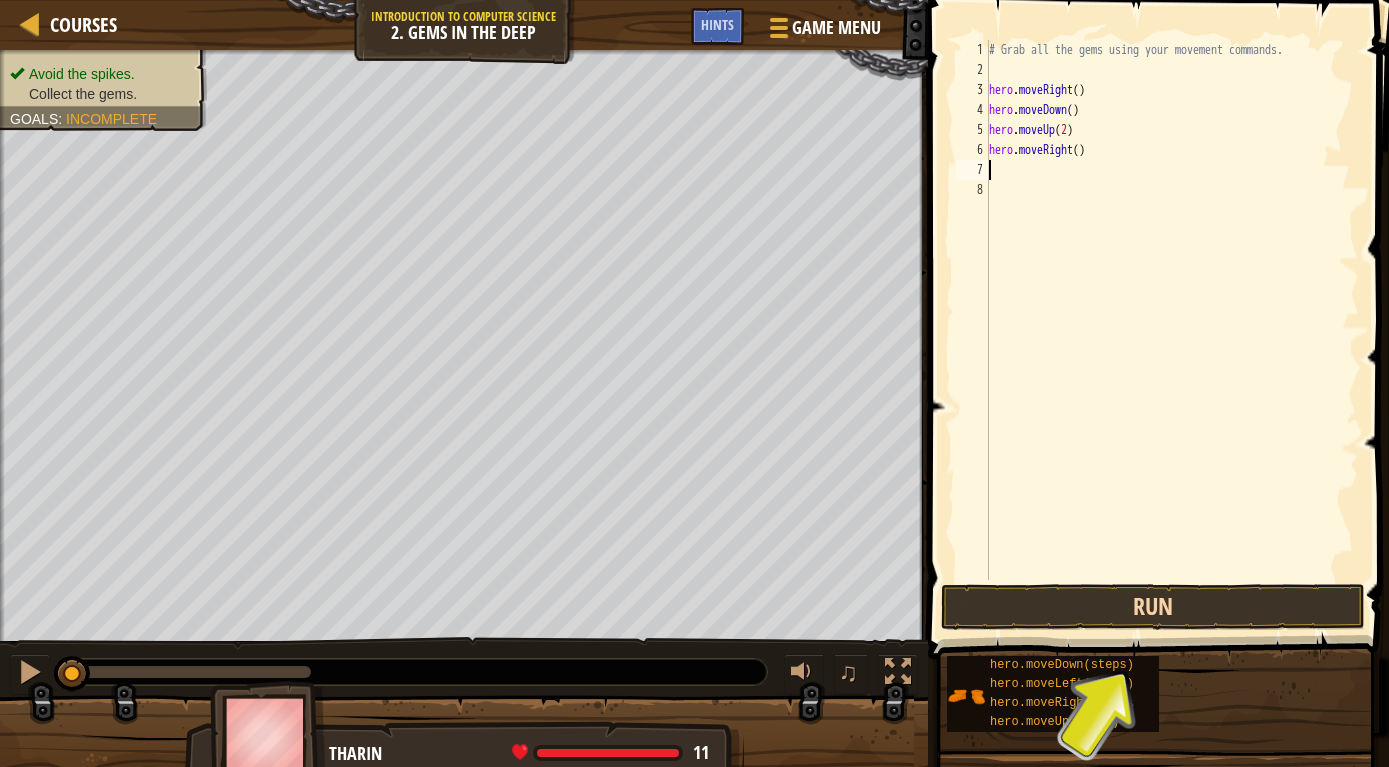 type 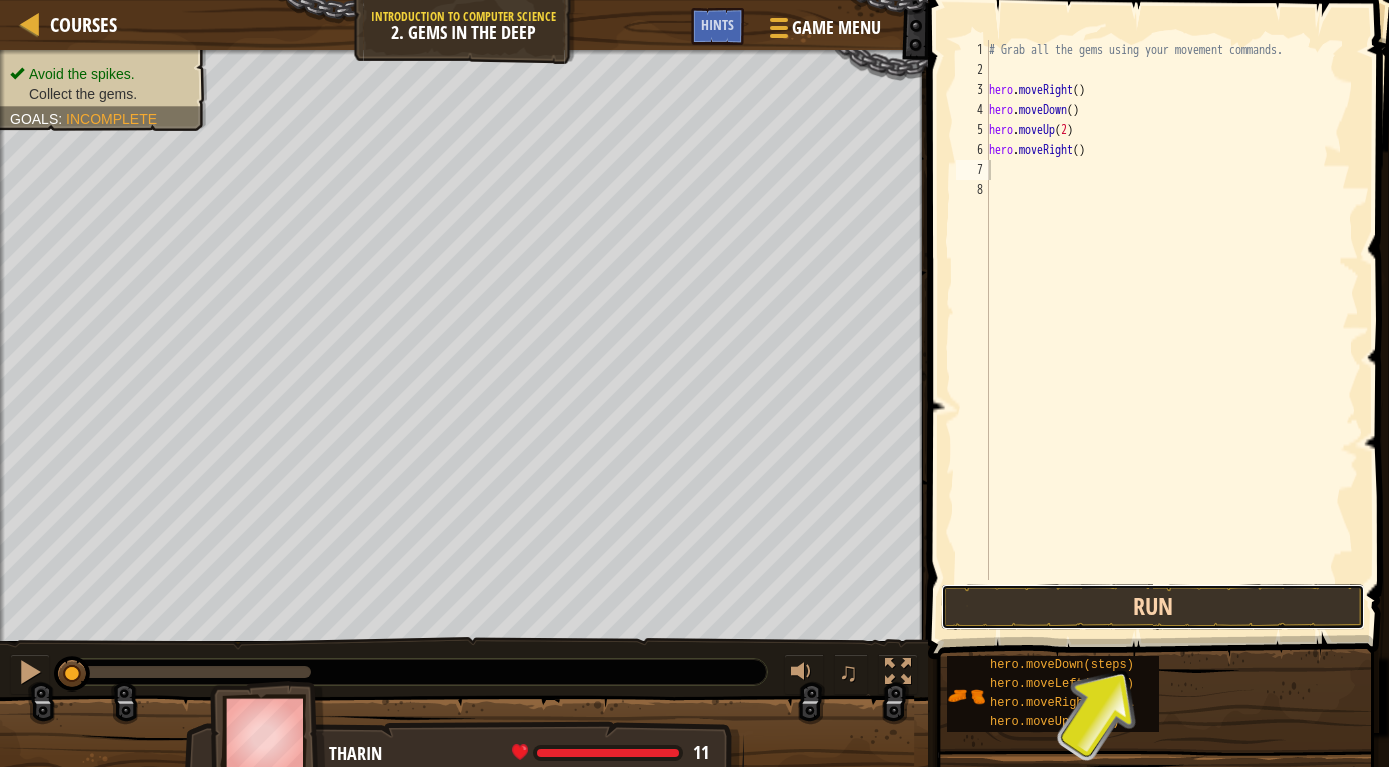 click on "Run" at bounding box center [1153, 607] 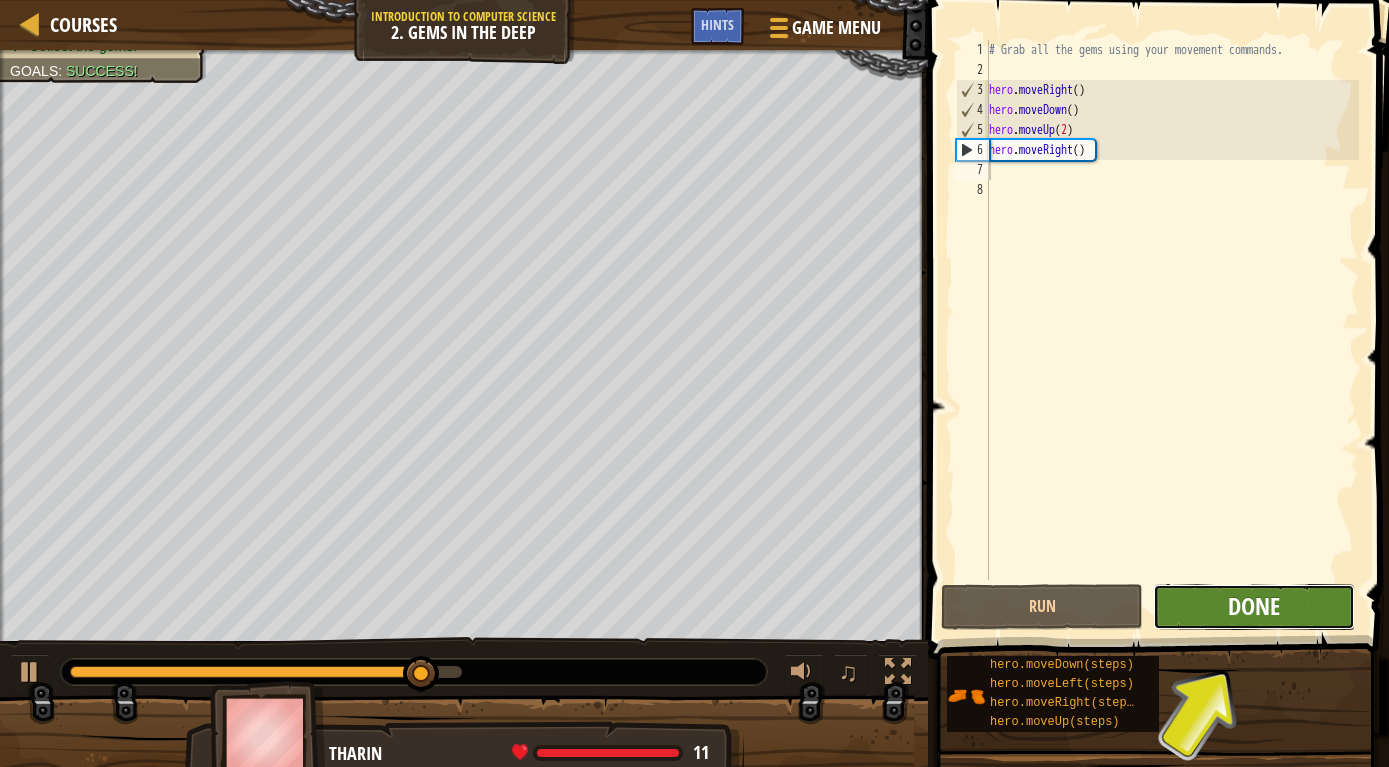 click on "Done" at bounding box center [1254, 606] 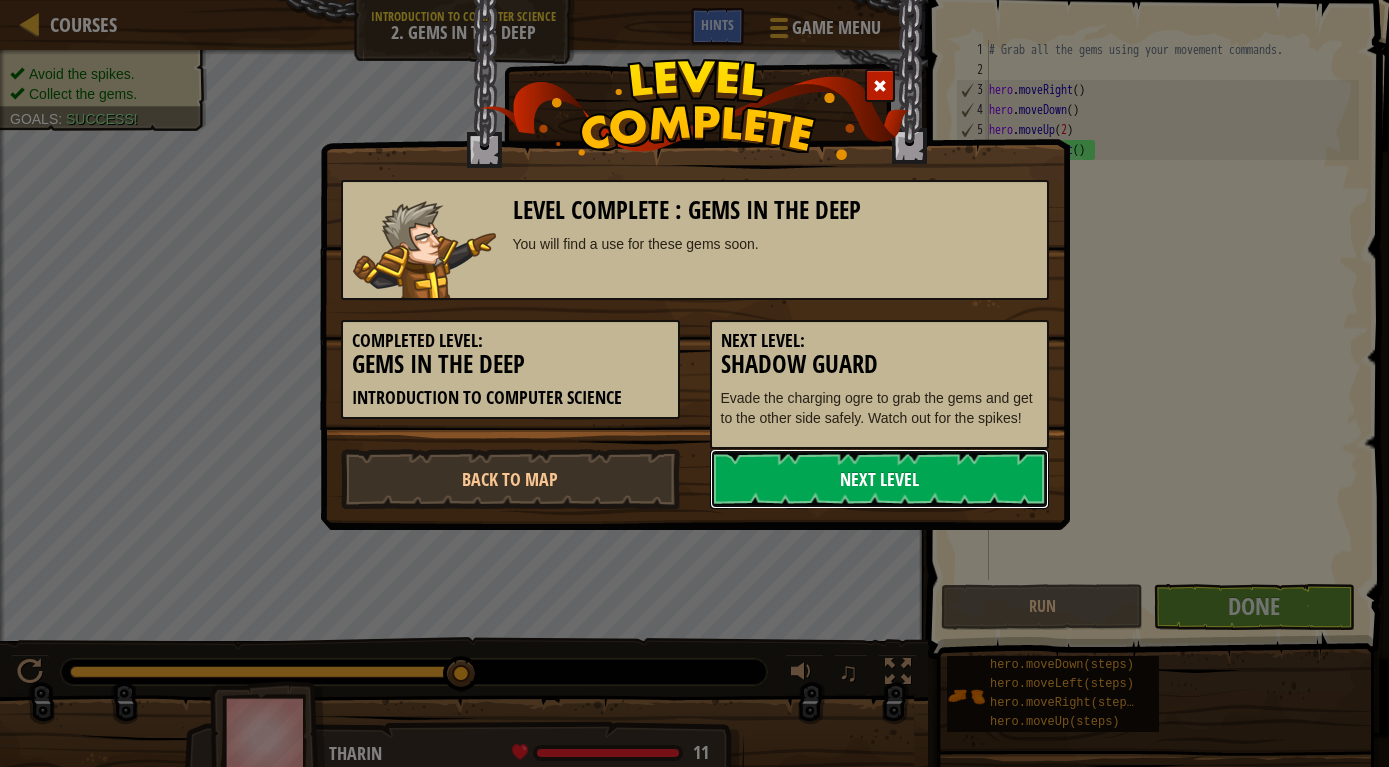 click on "Next Level" at bounding box center (879, 479) 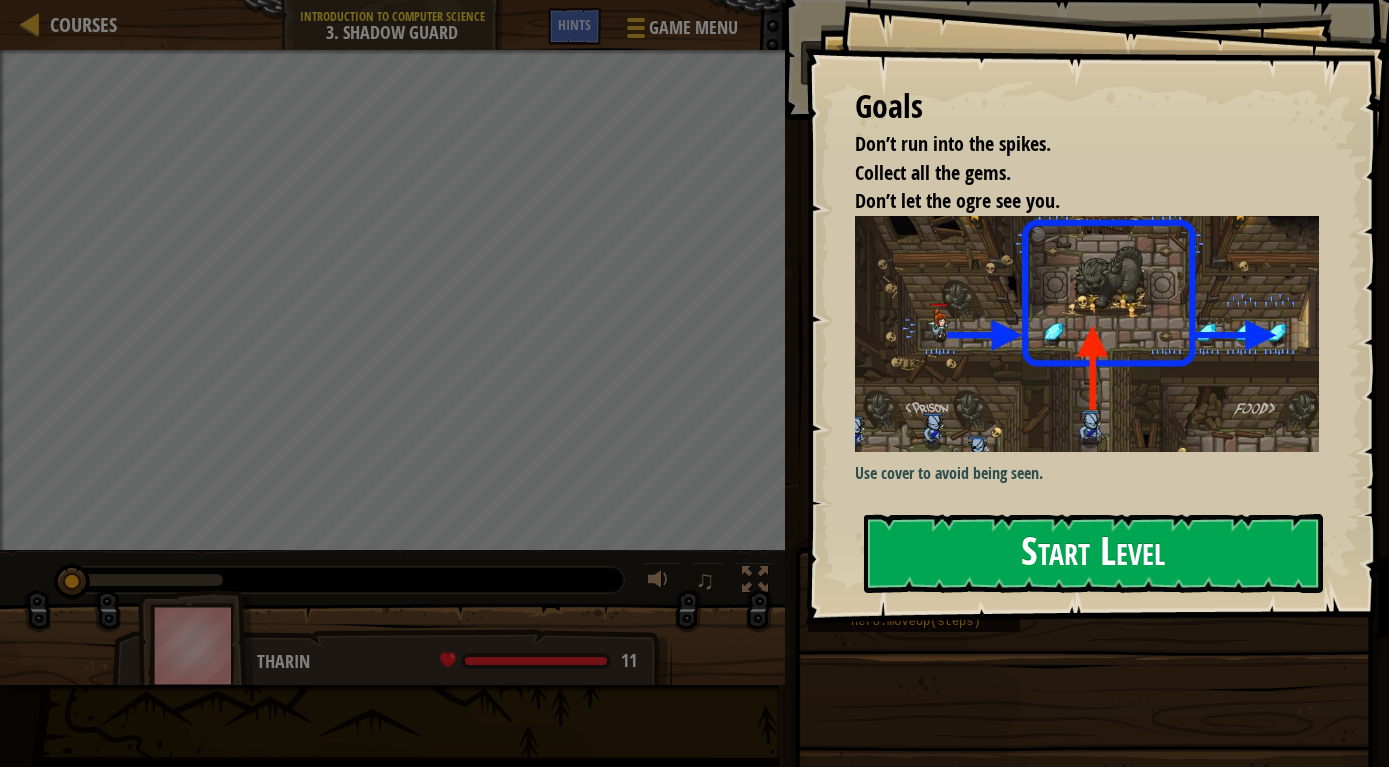 click on "Start Level" at bounding box center (1093, 553) 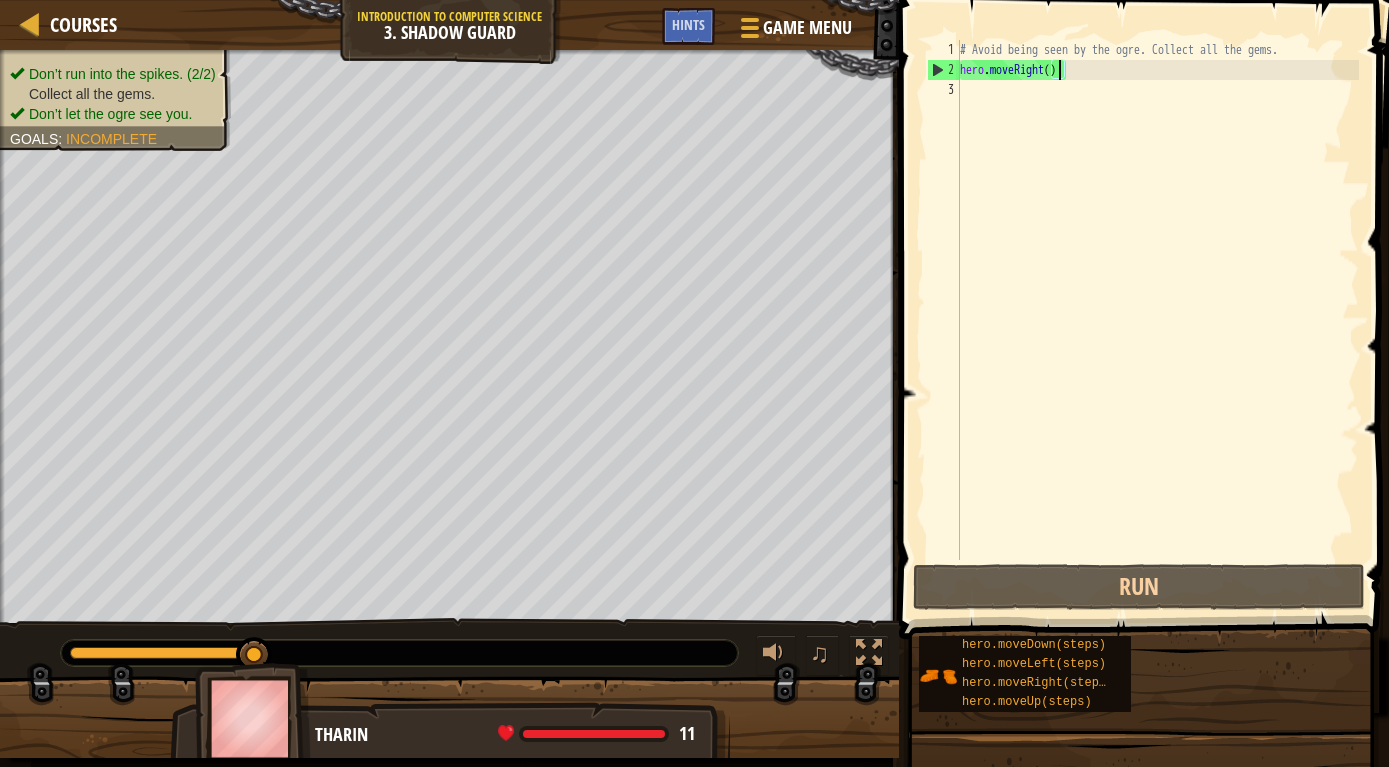 click on "# Avoid being seen by the ogre. Collect all the gems. hero . moveRight ( )" at bounding box center (1157, 320) 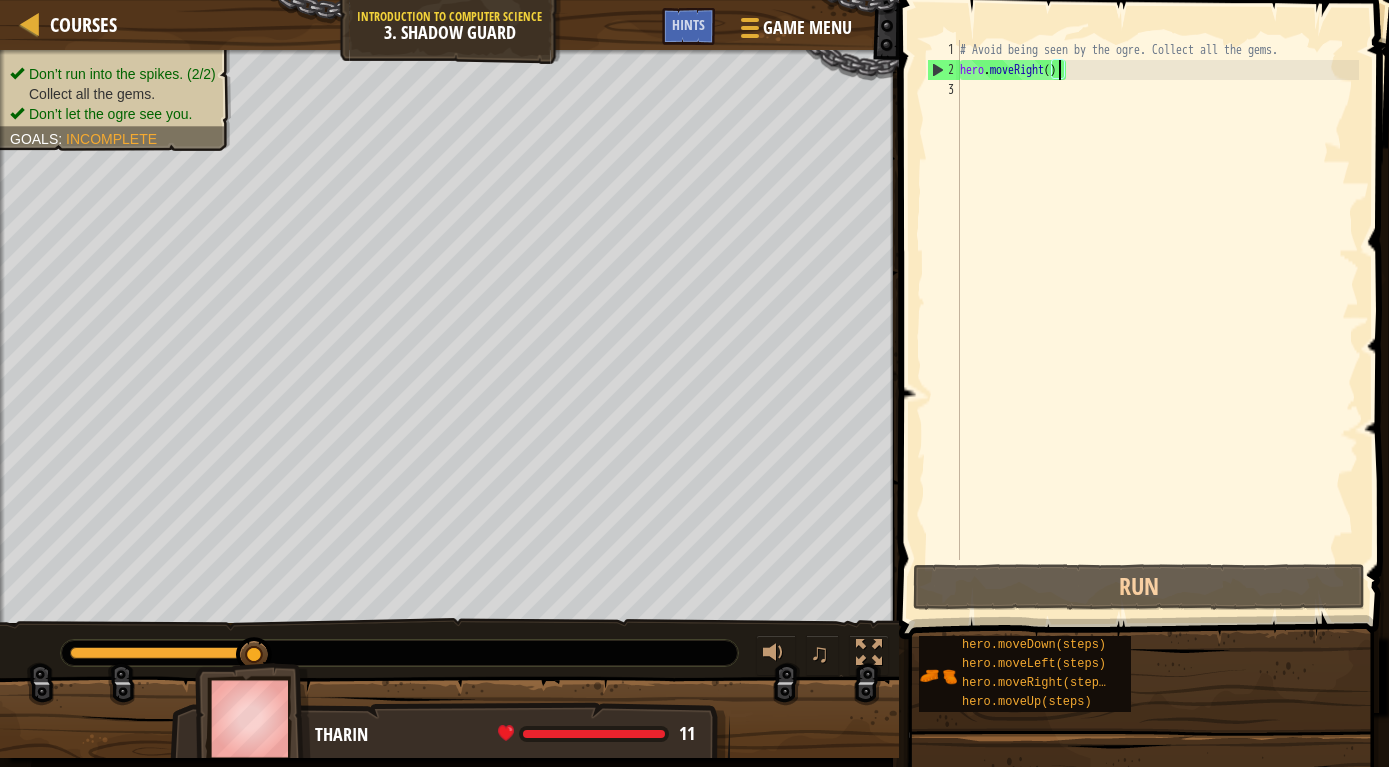 scroll, scrollTop: 10, scrollLeft: 8, axis: both 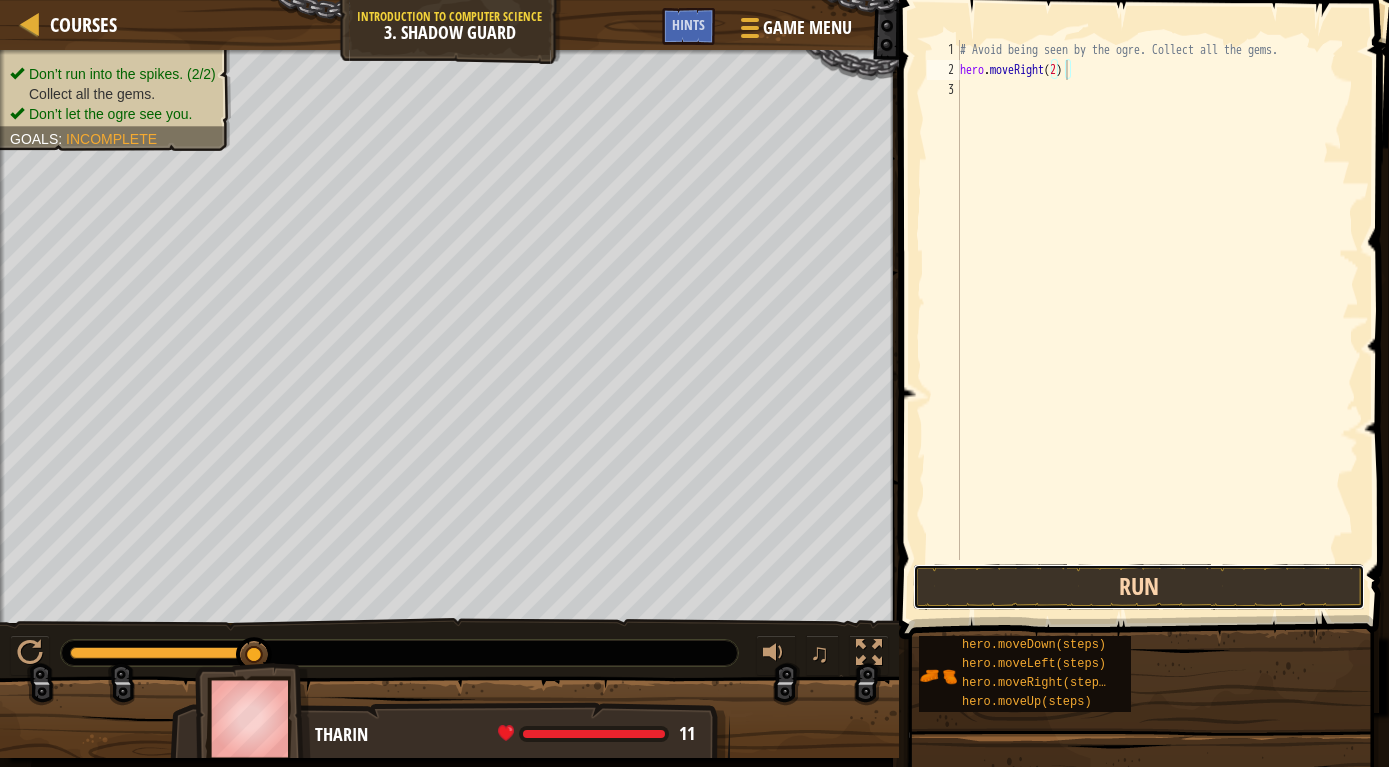 click on "Run" at bounding box center (1139, 587) 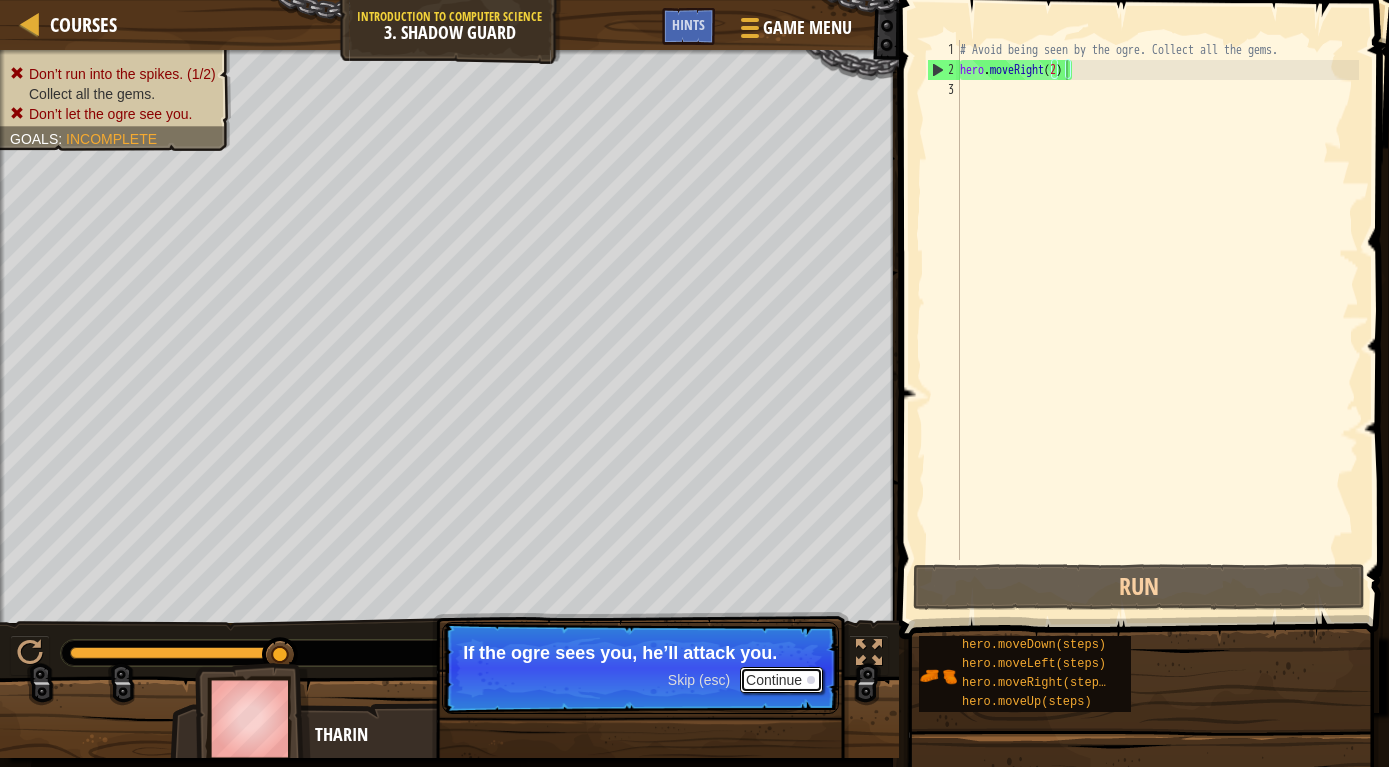 click on "Continue" at bounding box center (781, 680) 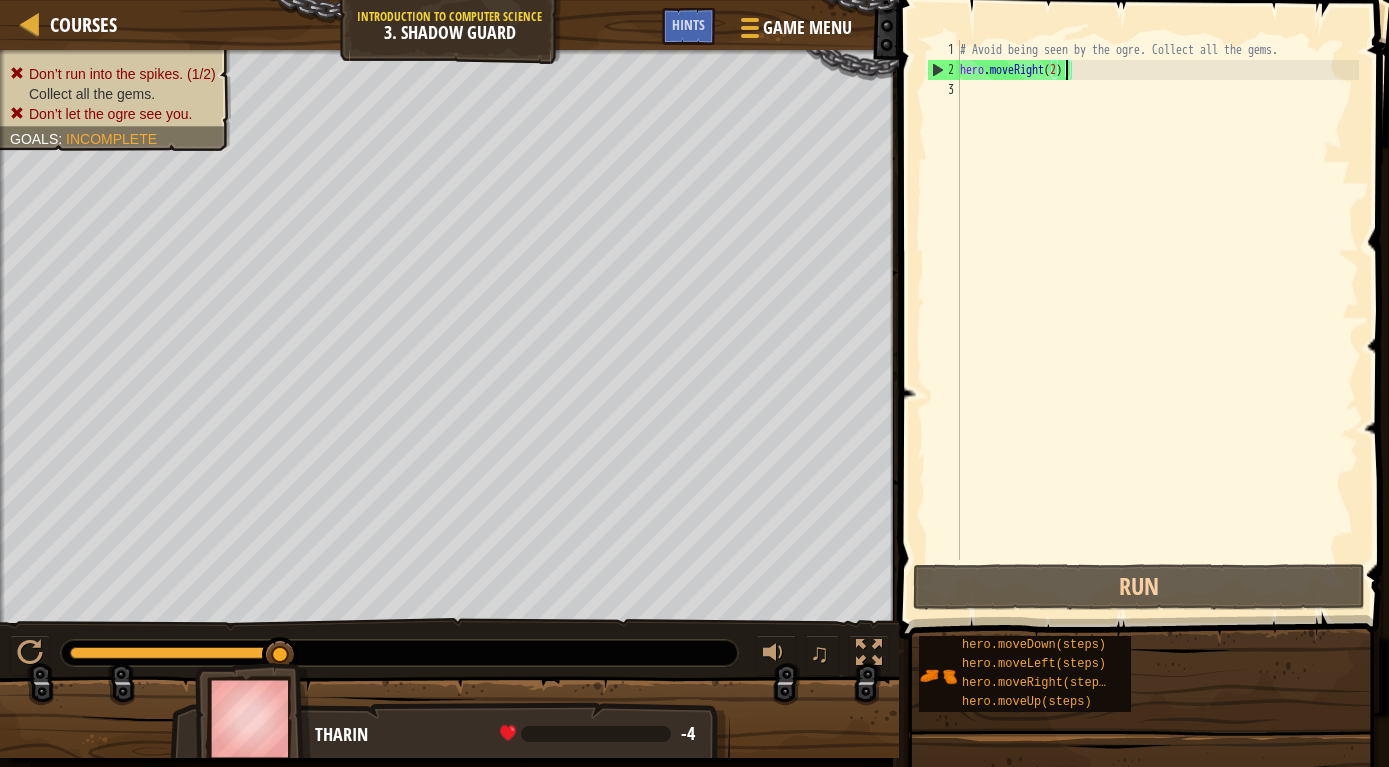 click on "# Avoid being seen by the ogre. Collect all the gems. hero . moveRight ( 2 )" at bounding box center [1157, 320] 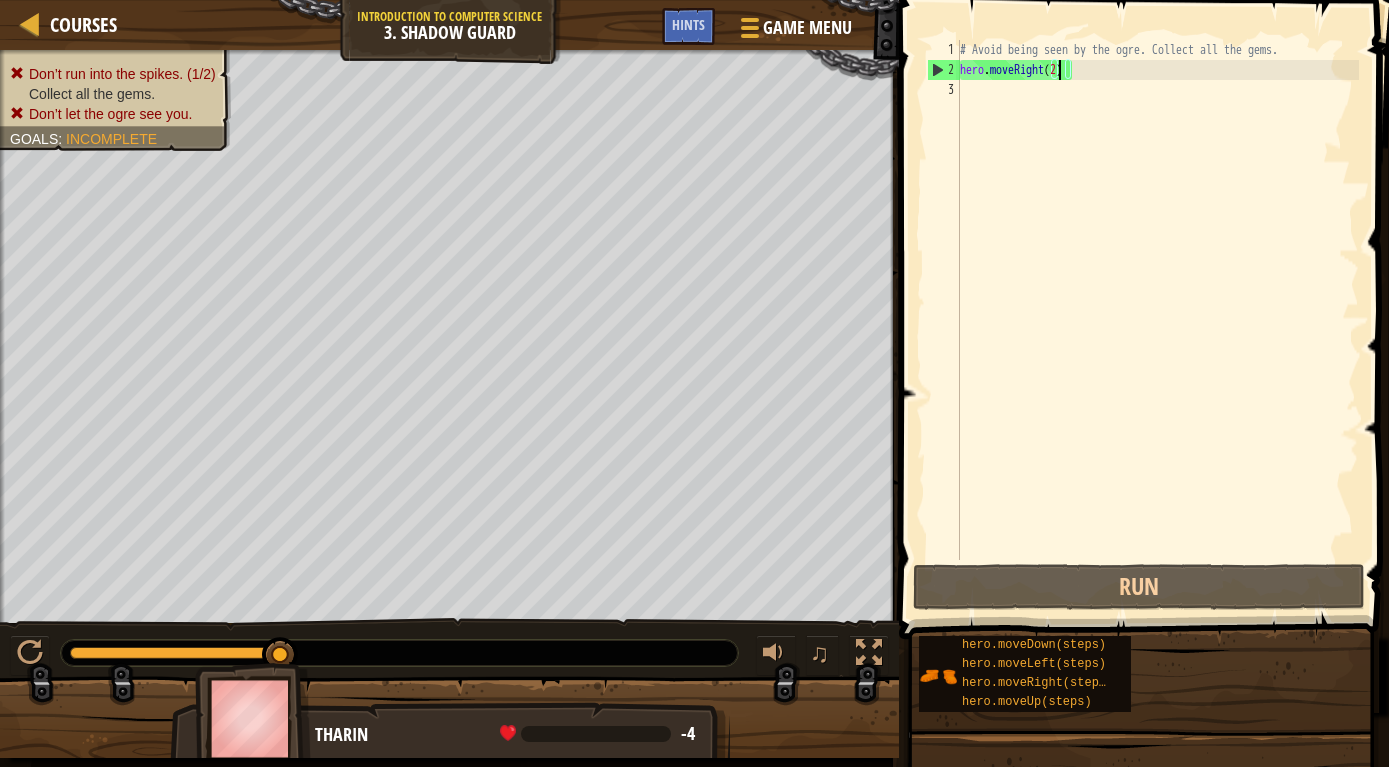 type on "hero.moveRight()" 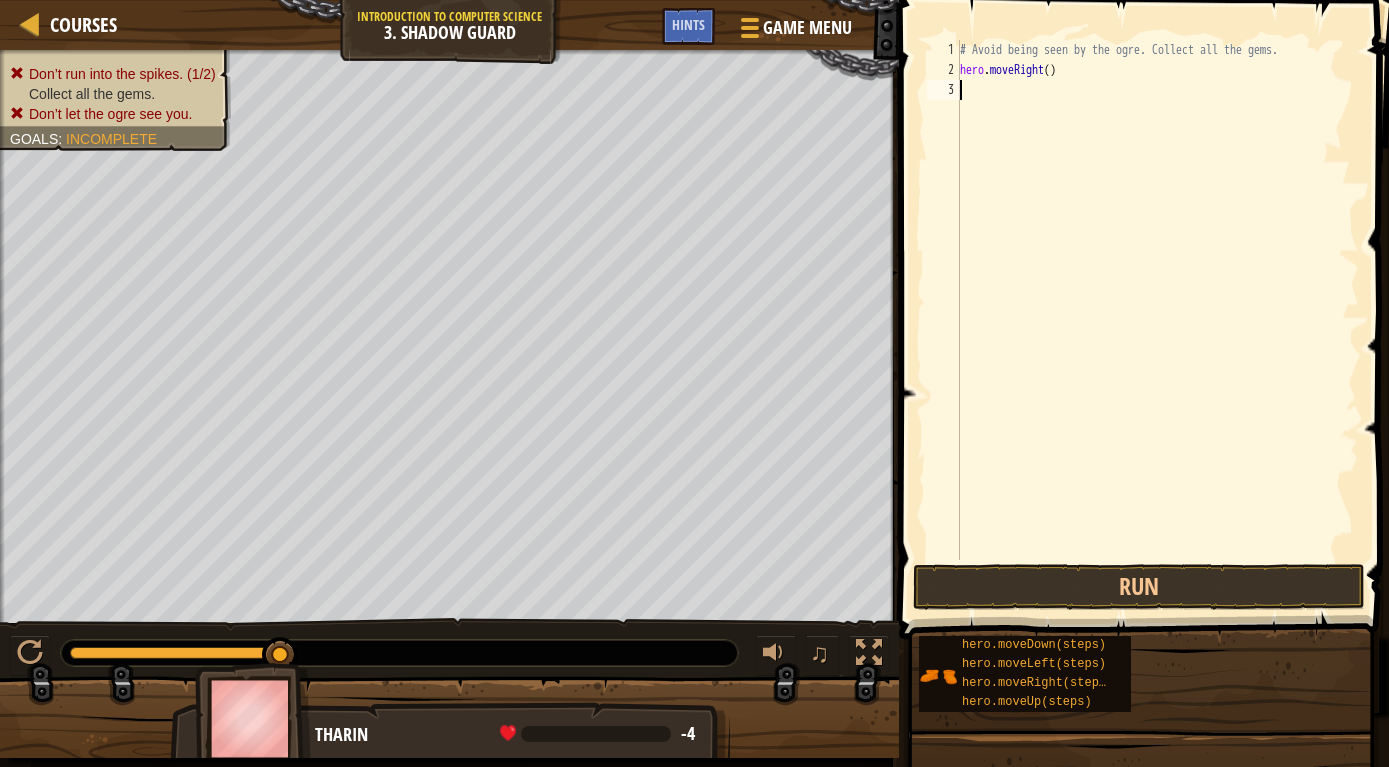 click on "# Avoid being seen by the ogre. Collect all the gems. hero . moveRight ( )" at bounding box center (1157, 320) 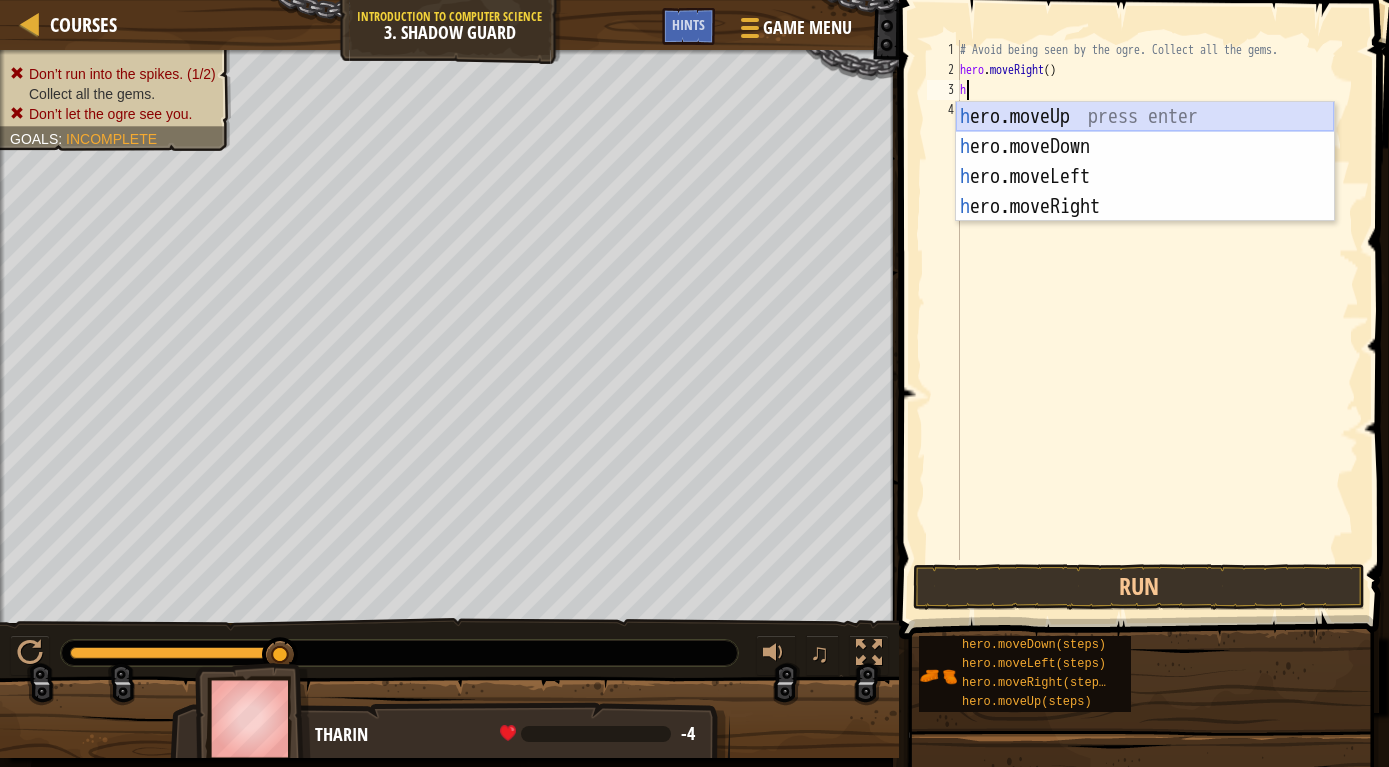 click on "h ero.moveUp press enter h ero.moveDown press enter h ero.moveLeft press enter h ero.moveRight press enter" at bounding box center [1145, 192] 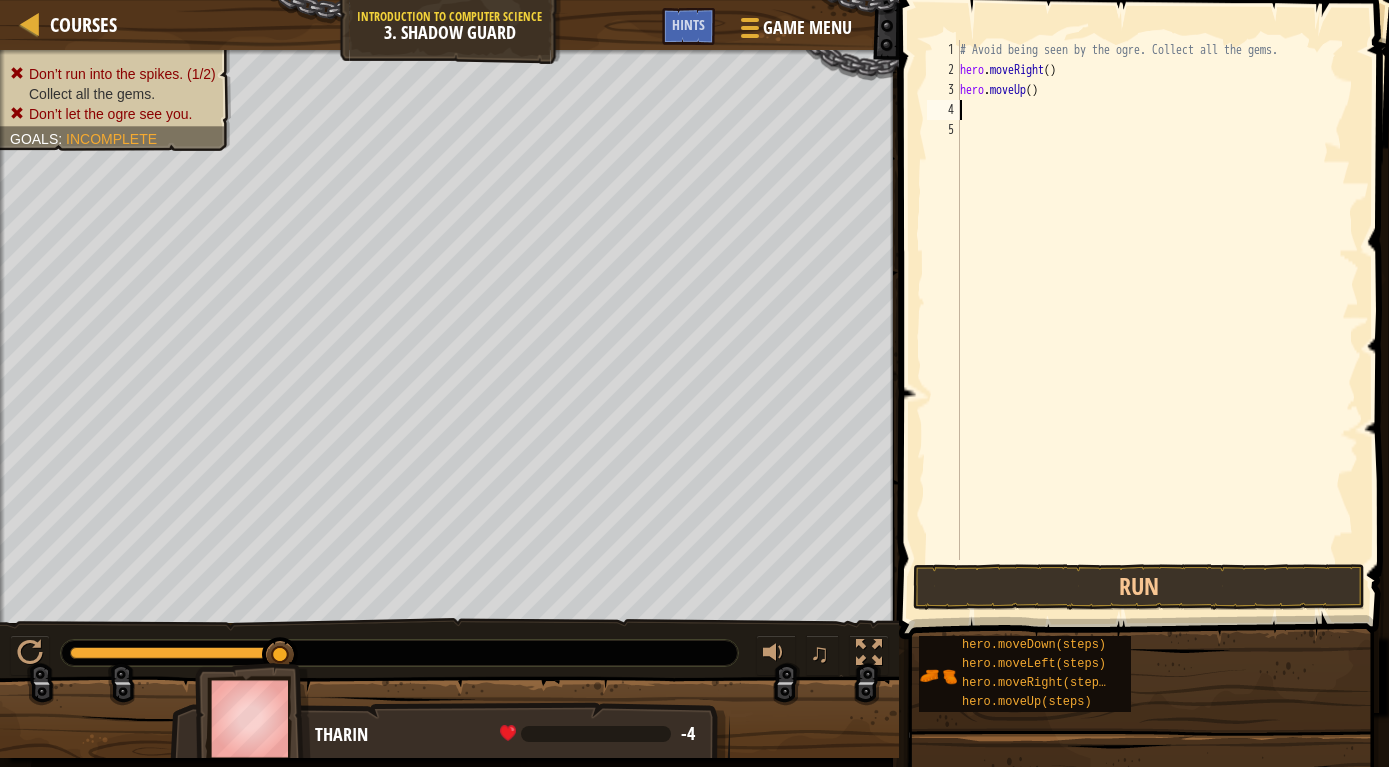 type on "h" 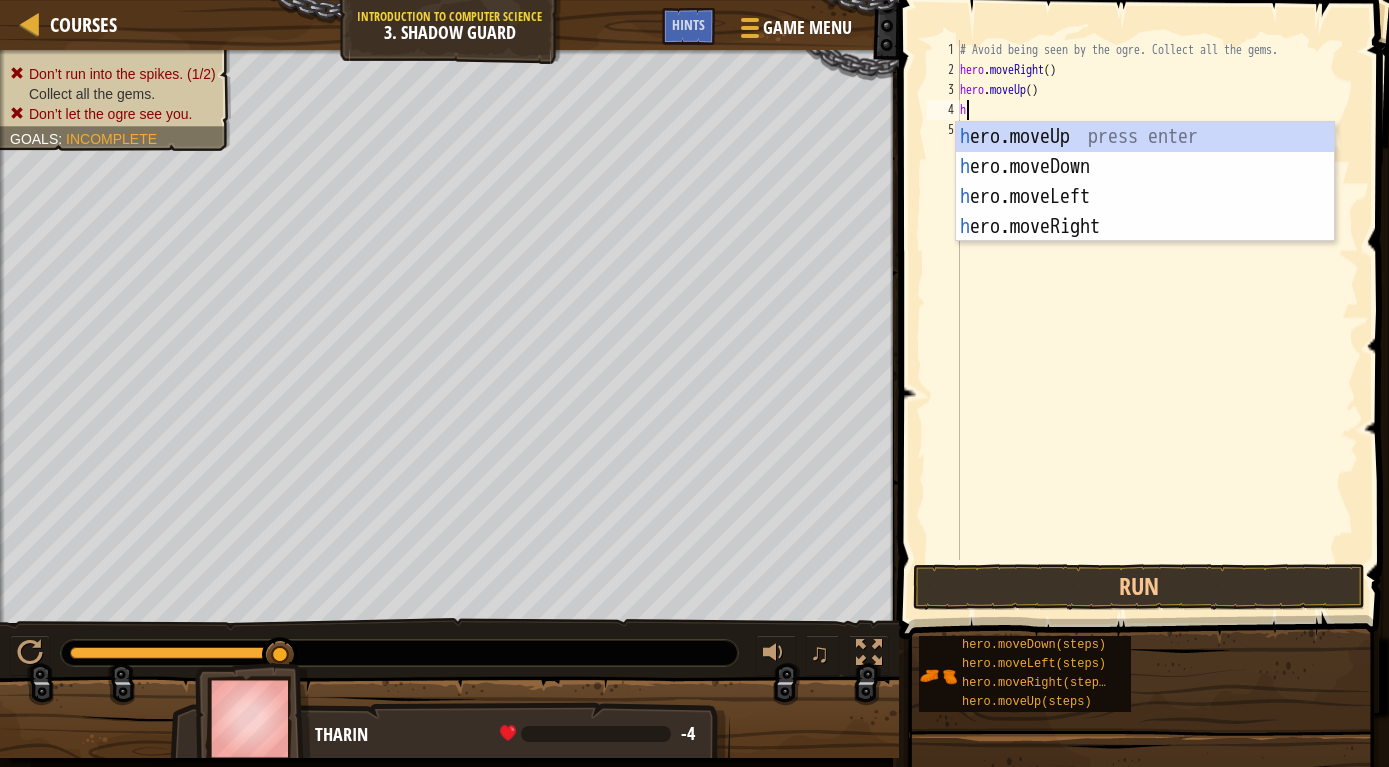 scroll, scrollTop: 10, scrollLeft: 0, axis: vertical 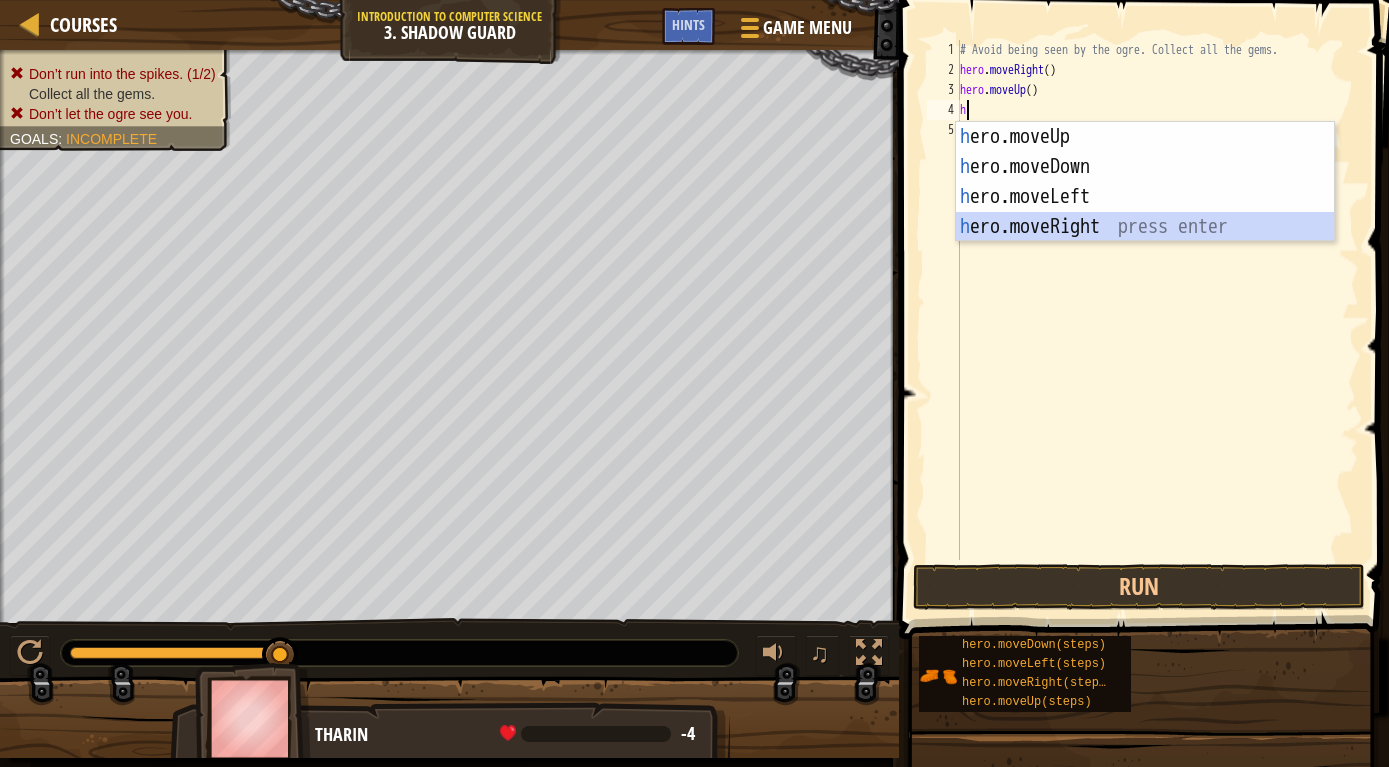 click on "h ero.moveUp press enter h ero.moveDown press enter h ero.moveLeft press enter h ero.moveRight press enter" at bounding box center [1145, 212] 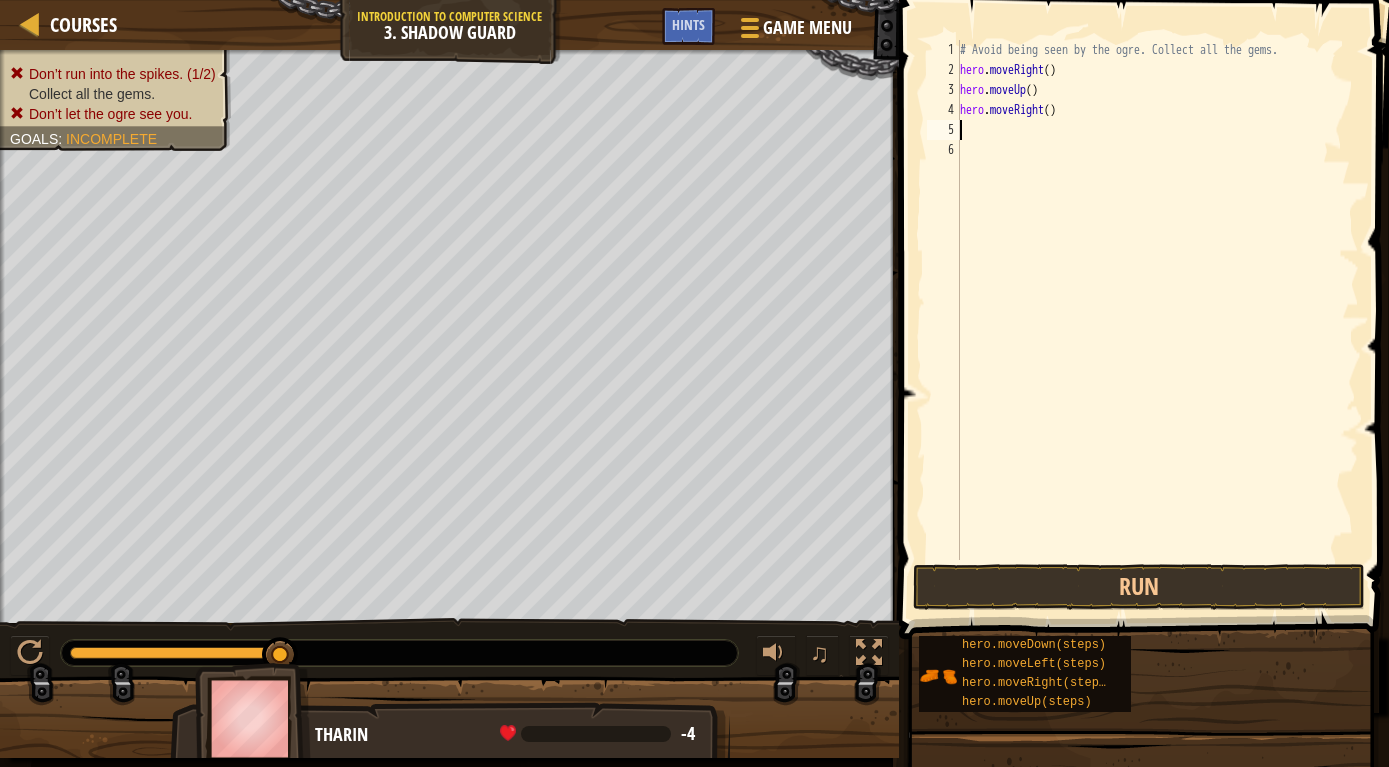 type on "h" 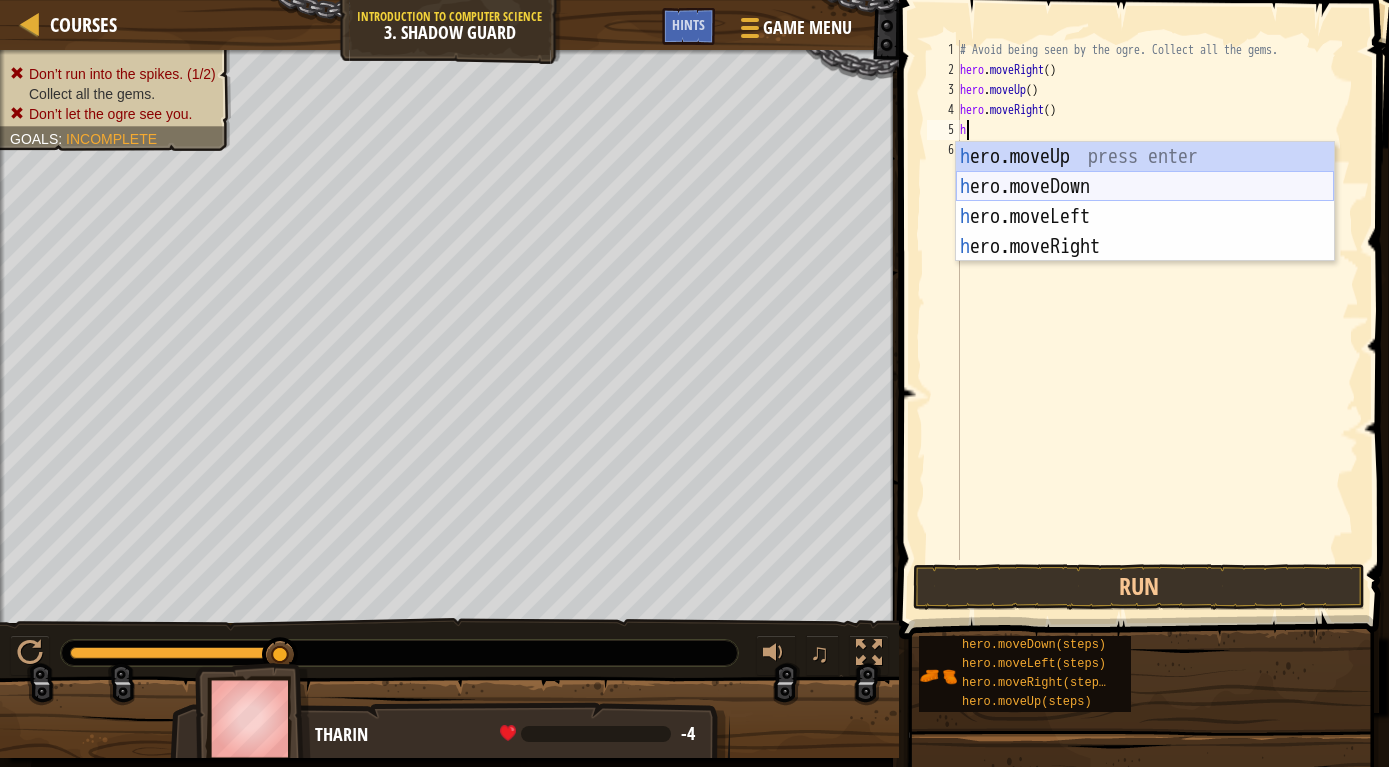 click on "h ero.moveUp press enter h ero.moveDown press enter h ero.moveLeft press enter h ero.moveRight press enter" at bounding box center [1145, 232] 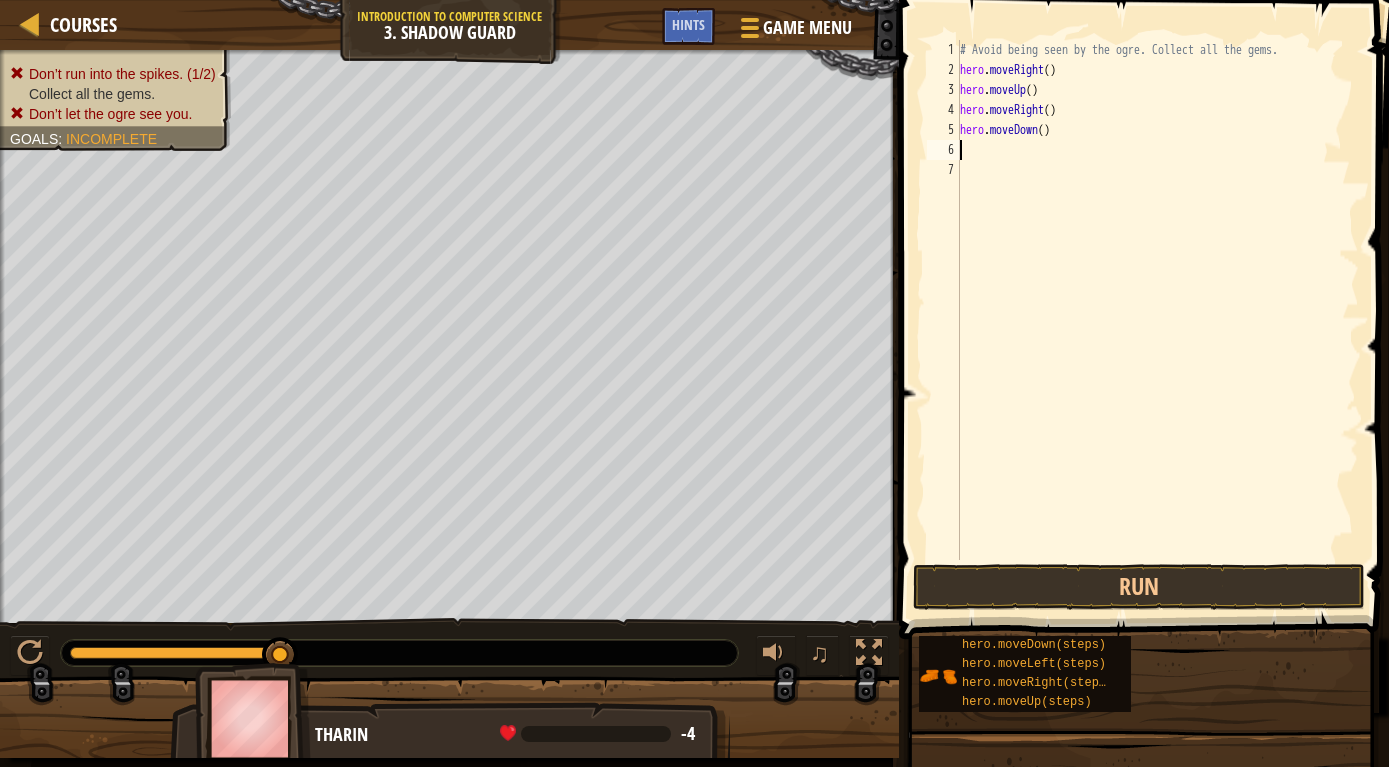 type on "h" 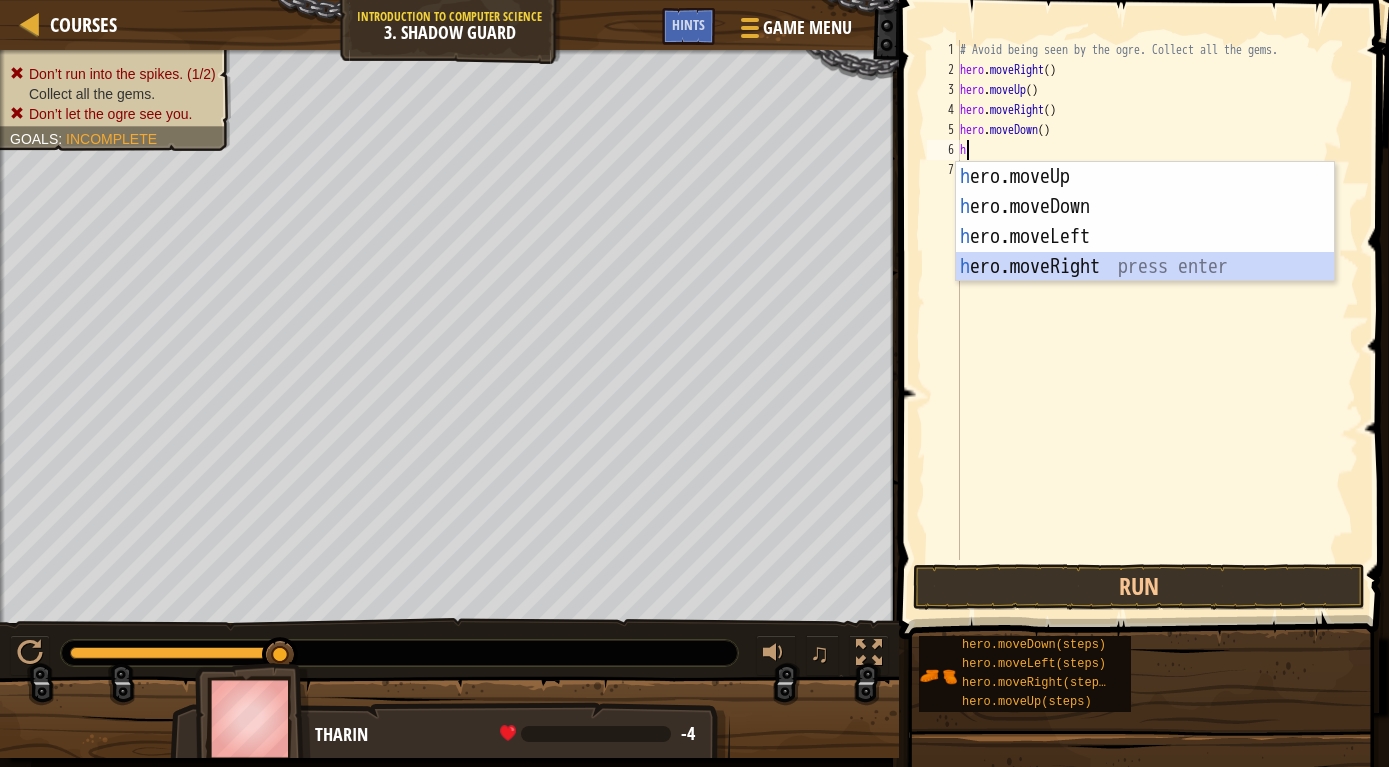 click on "h ero.moveUp press enter h ero.moveDown press enter h ero.moveLeft press enter h ero.moveRight press enter" at bounding box center (1145, 252) 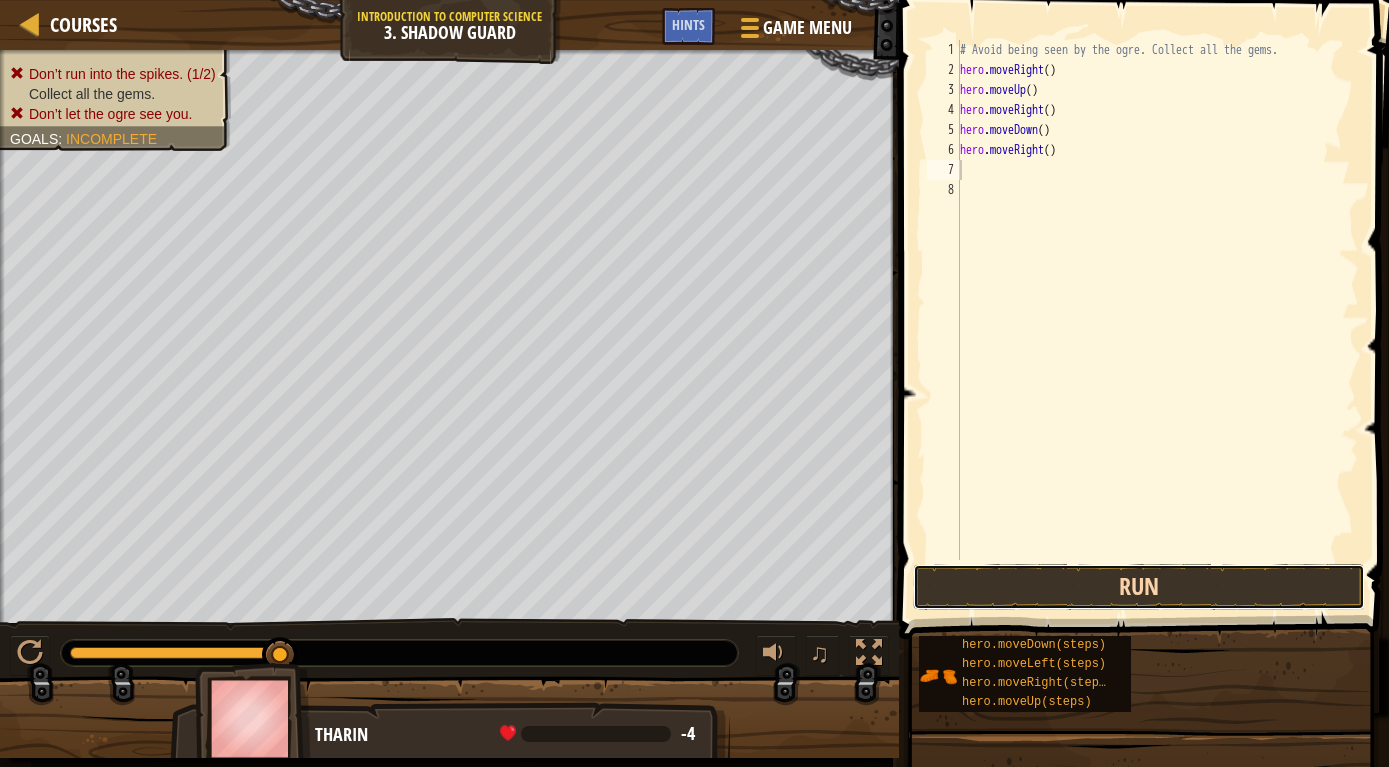 click on "Run" at bounding box center (1139, 587) 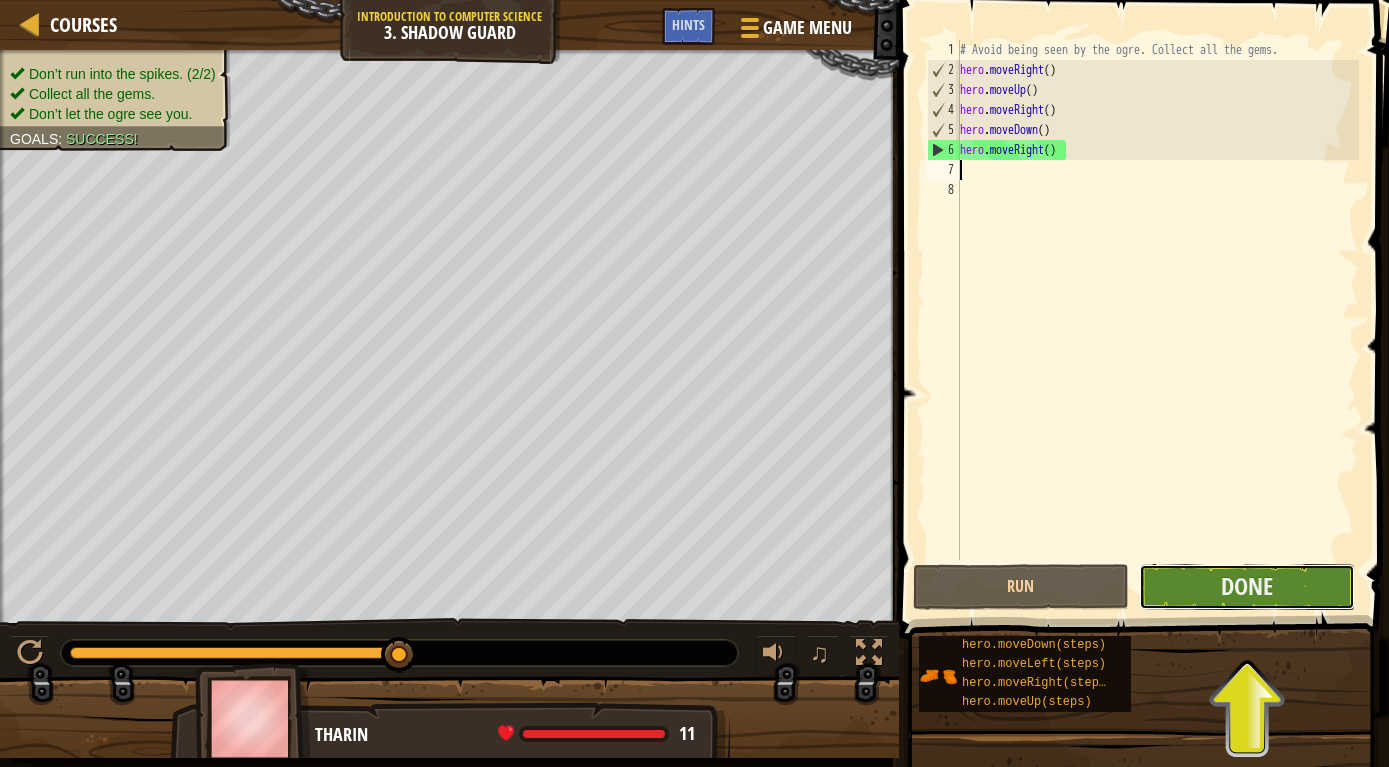 click on "Done" at bounding box center (1247, 587) 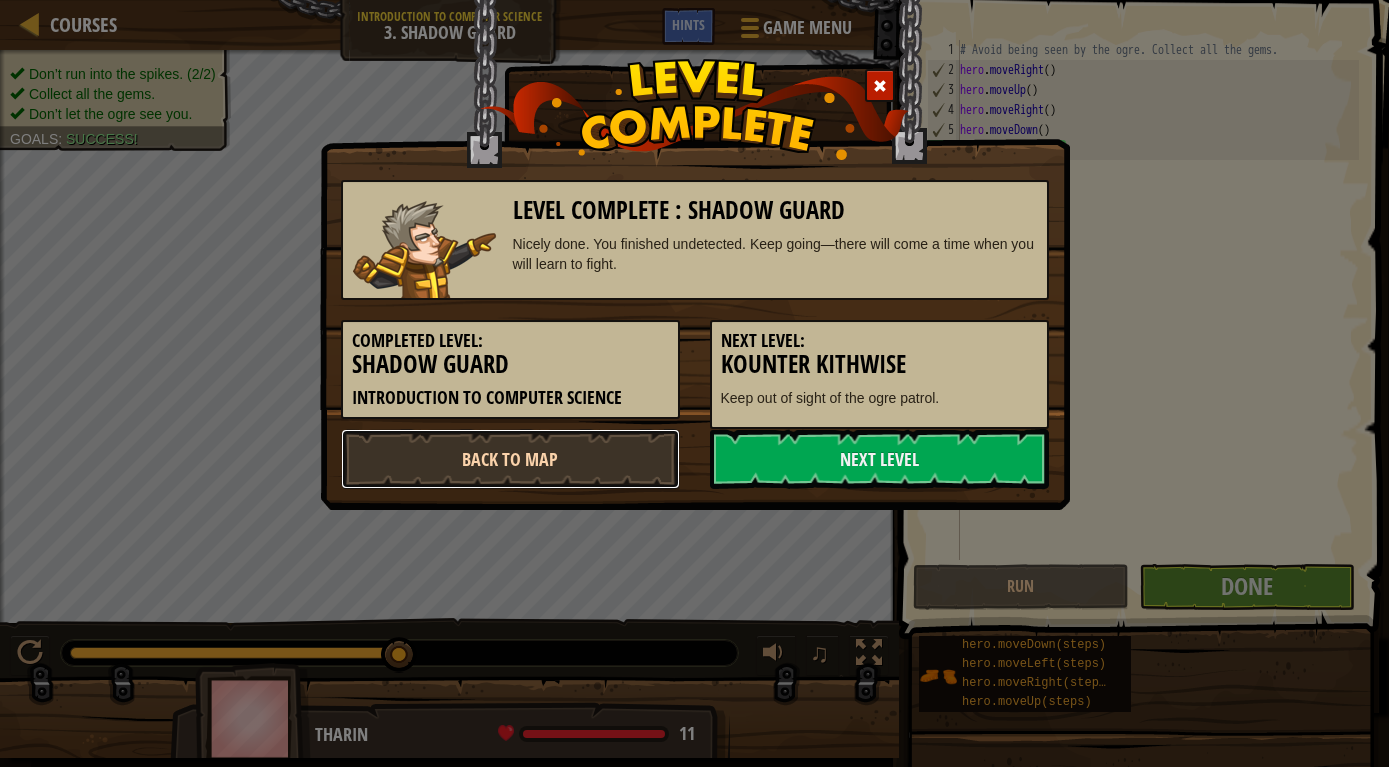 click on "Back to Map" at bounding box center [510, 459] 